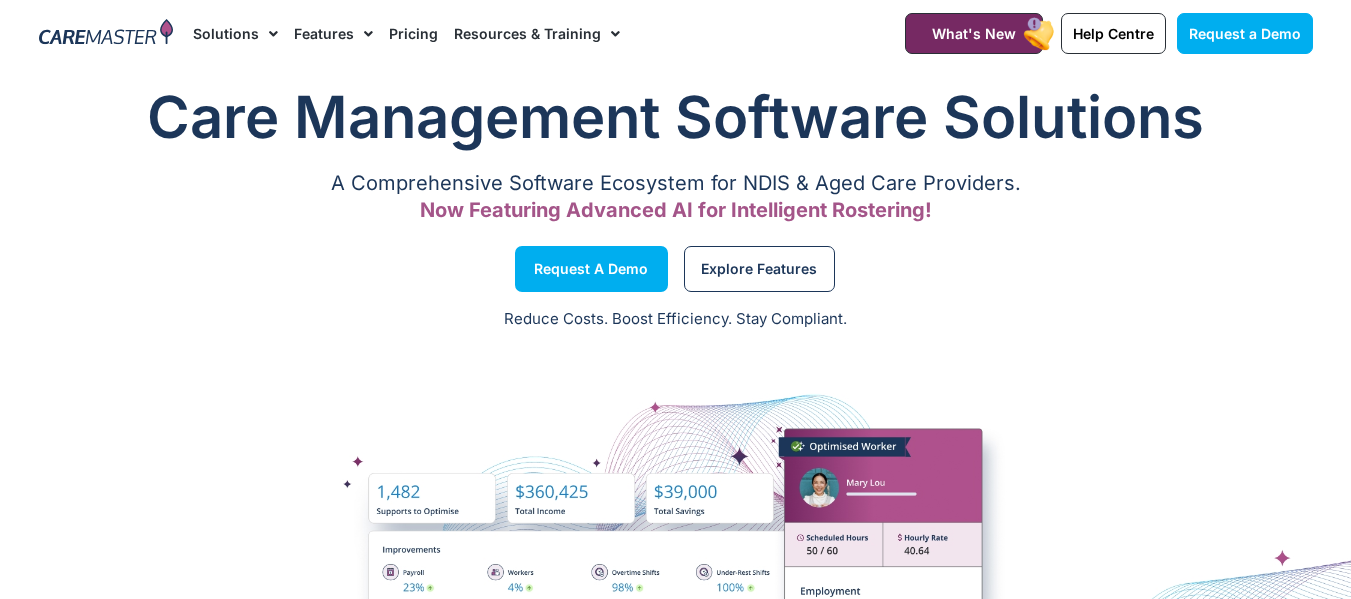 scroll, scrollTop: 0, scrollLeft: 0, axis: both 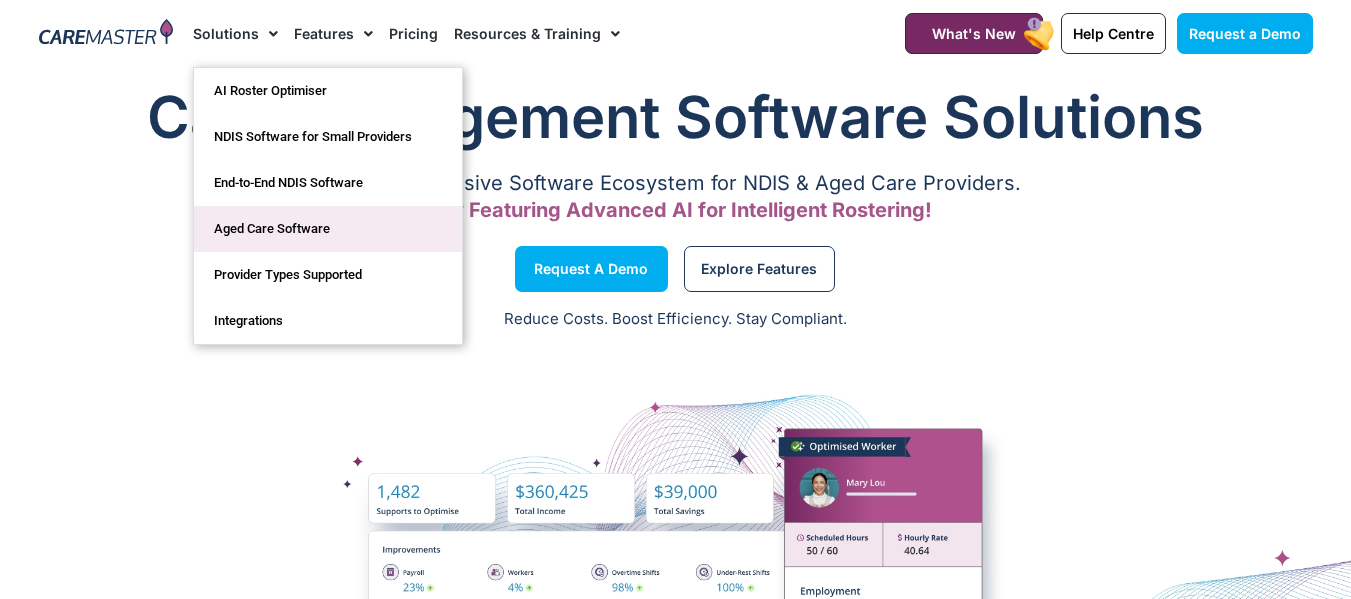 click on "Aged Care Software" 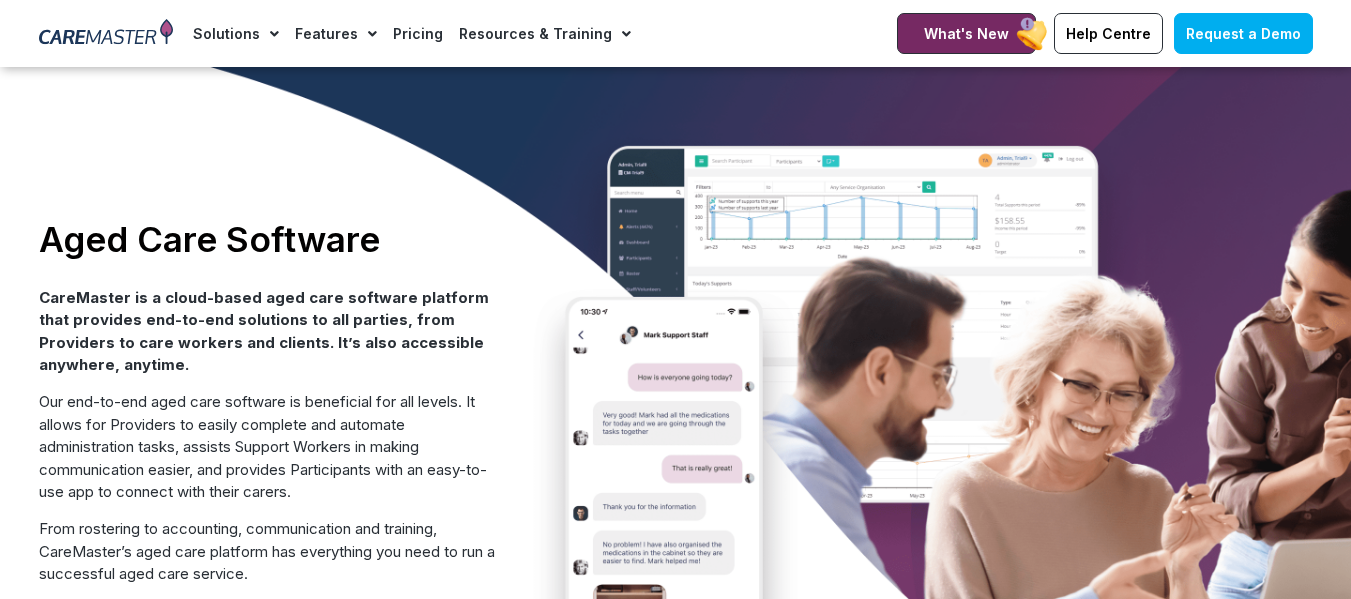 scroll, scrollTop: 100, scrollLeft: 0, axis: vertical 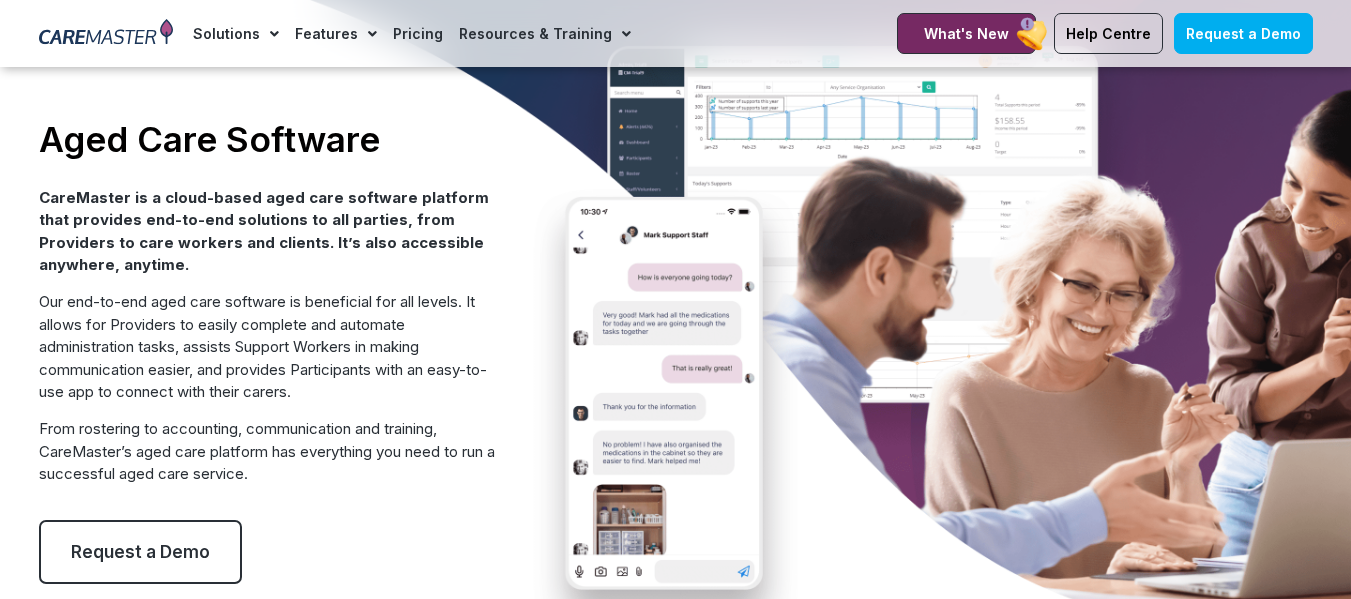 click on "Aged Care Software           CareMaster is a cloud-based aged care software platform that provides end-to-end solutions to all parties, from Providers to care workers and clients. It’s also accessible anywhere, anytime. Our end-to-end aged care software is beneficial for all levels. It allows for Providers to easily complete and automate administration tasks, assists Support Workers in making communication easier, and provides Participants with an easy-to-use app to connect with their carers. From rostering to accounting, communication and training, CareMaster’s aged care platform has everything you need to run a successful aged care service.                 Request a Demo" at bounding box center (676, 351) 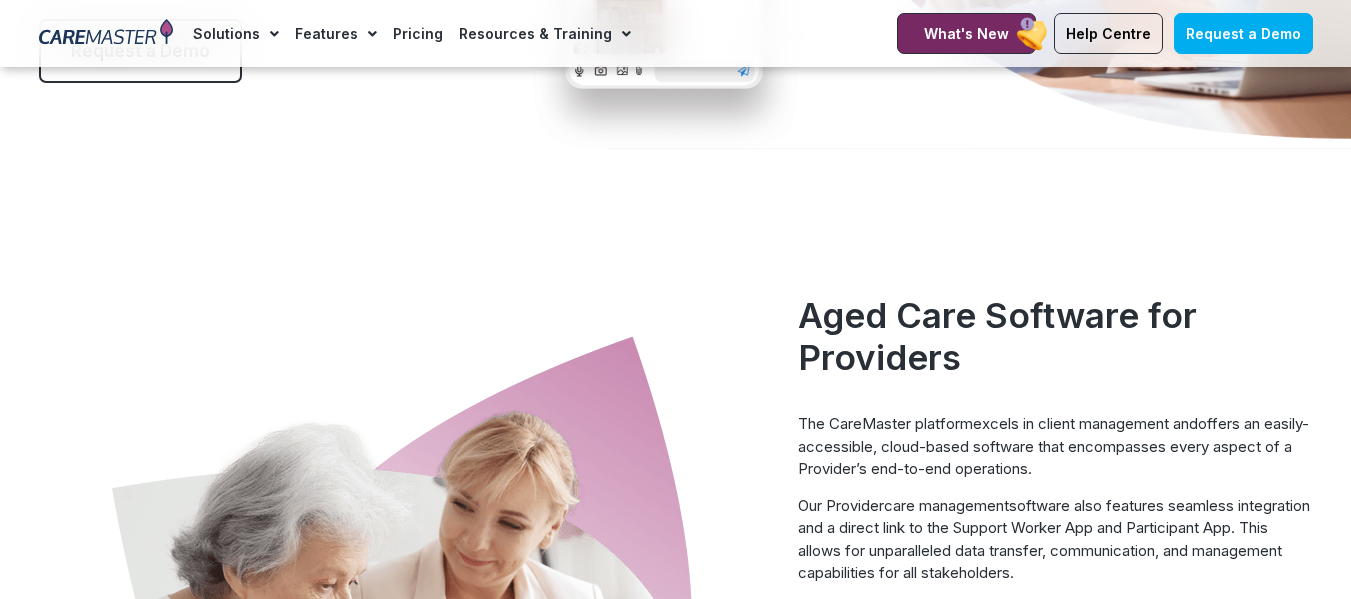 scroll, scrollTop: 600, scrollLeft: 0, axis: vertical 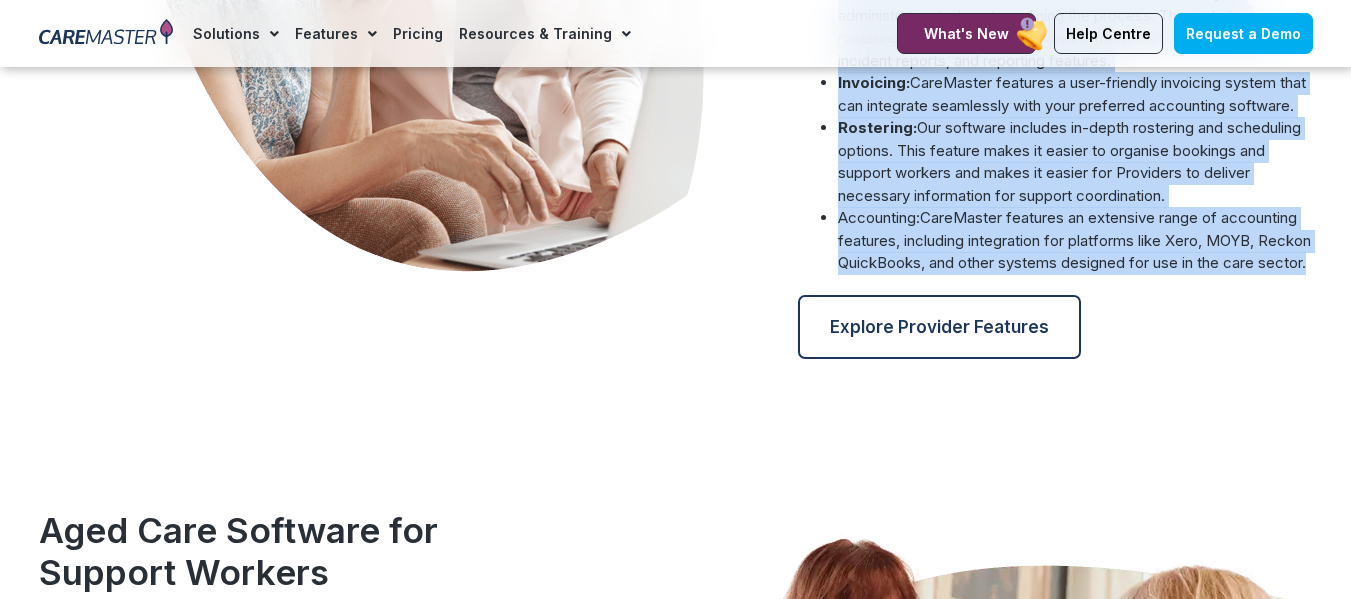 drag, startPoint x: 797, startPoint y: 315, endPoint x: 1107, endPoint y: 307, distance: 310.1032 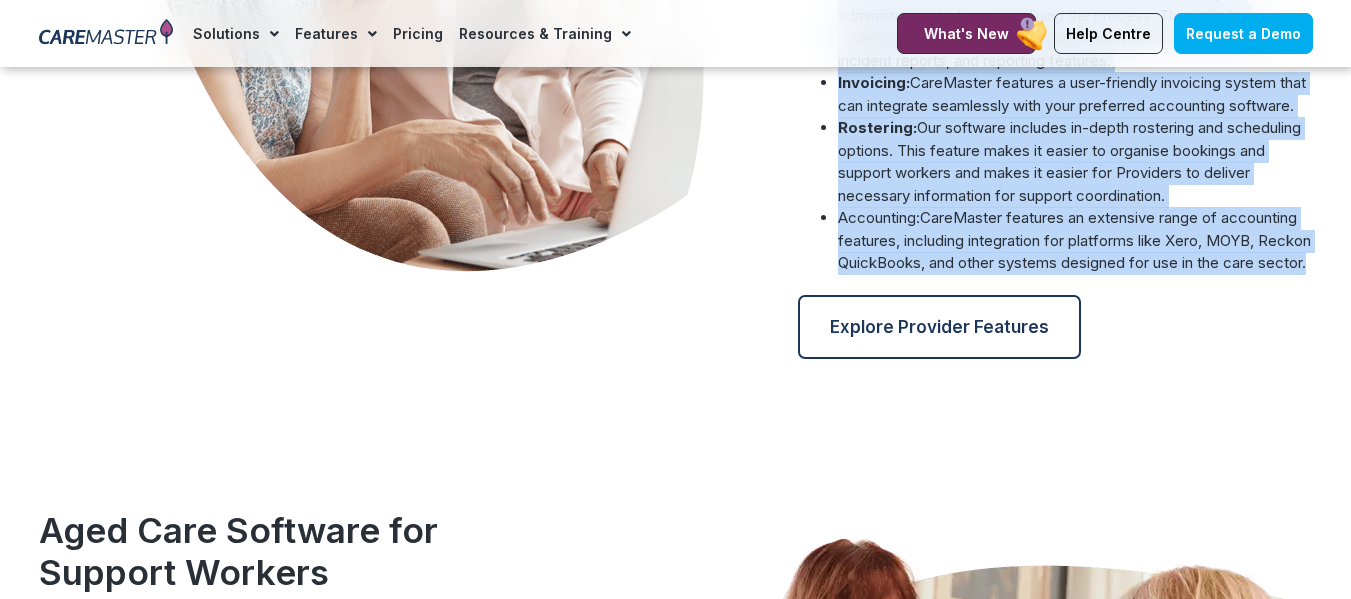 copy on "Aged Care Software for Providers           The CareMaster platform  excels in client management and  offers an easily-accessible, cloud-based software that encompasses every aspect of a Provider’s end-to-end operations. Our Provider  care management  software also features seamless integration and a direct link to the Support Worker App and Participant App. This allows for unparalleled data transfer, communication, and management capabilities for all stakeholders. CareMaster ensures that providers meet aged care quality standards by offering comprehensive compliance and reporting tools.  Key features for Providers using CareMaster to deliver aged-care services include: Administrative tasks:  Our software is a solution to all your administrative tasks, streamlining the process. This includes rostering, billing and invoicing, award interpretation, case notes, incident reports, and reporting features.  Invoicing:  CareMaster features a user-friendly invoicing system that can integrate seamlessly with your pre..." 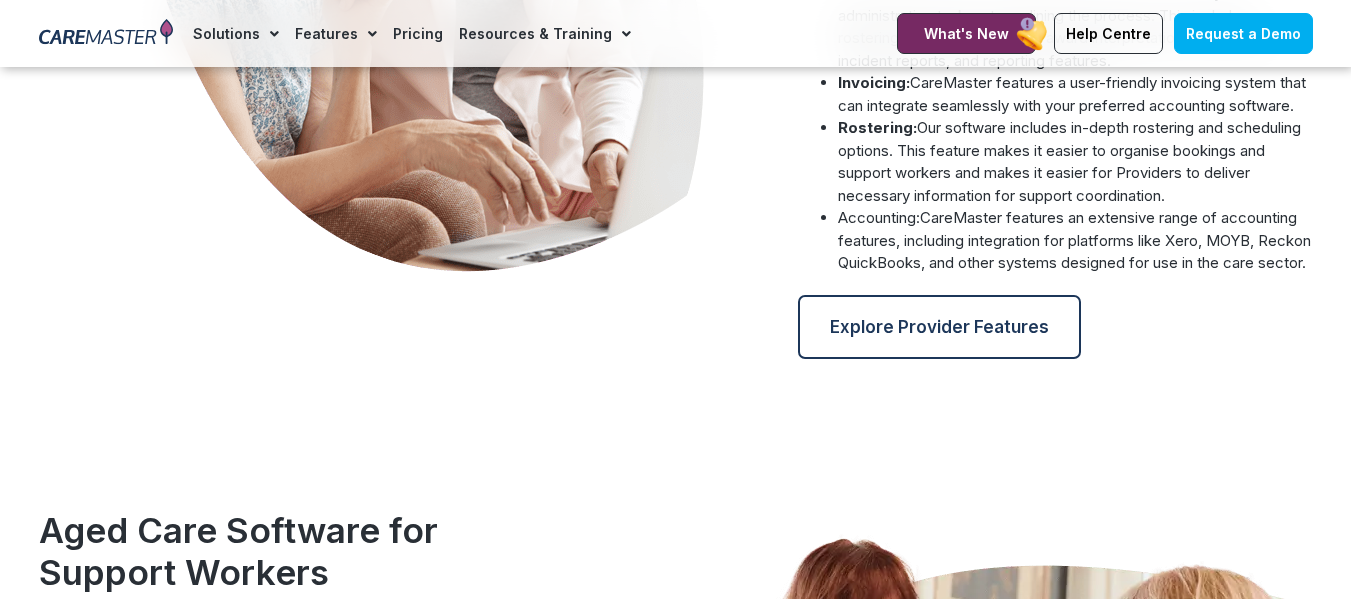 click at bounding box center (409, -23) 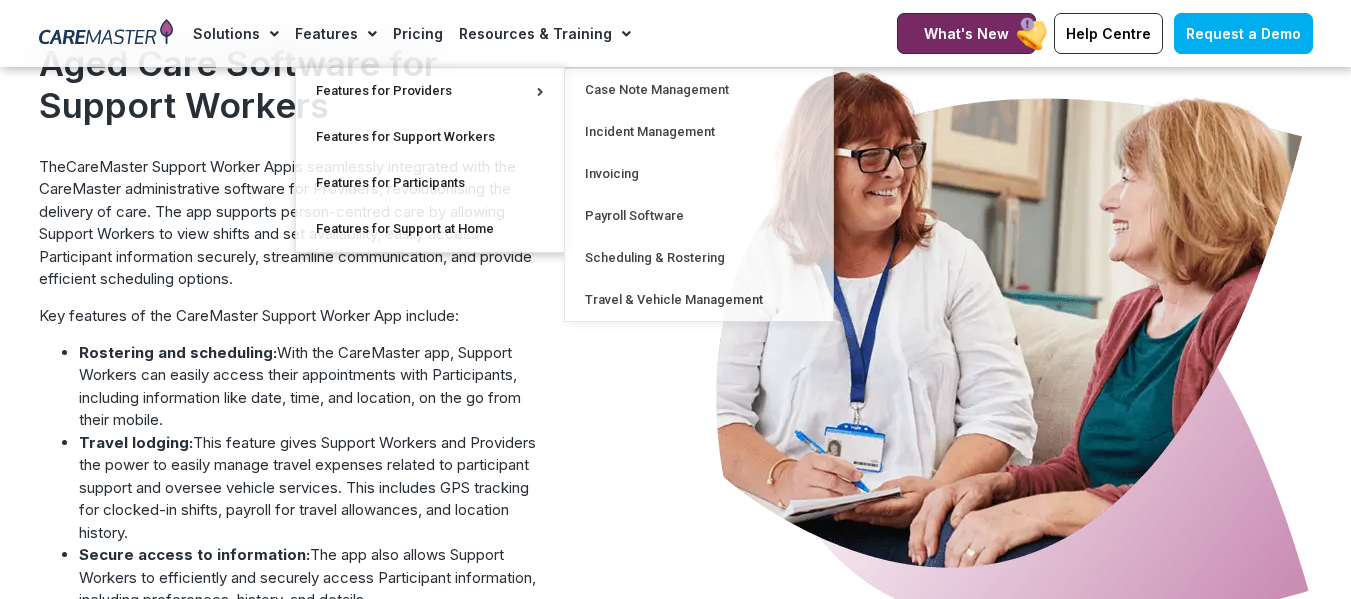 scroll, scrollTop: 1800, scrollLeft: 0, axis: vertical 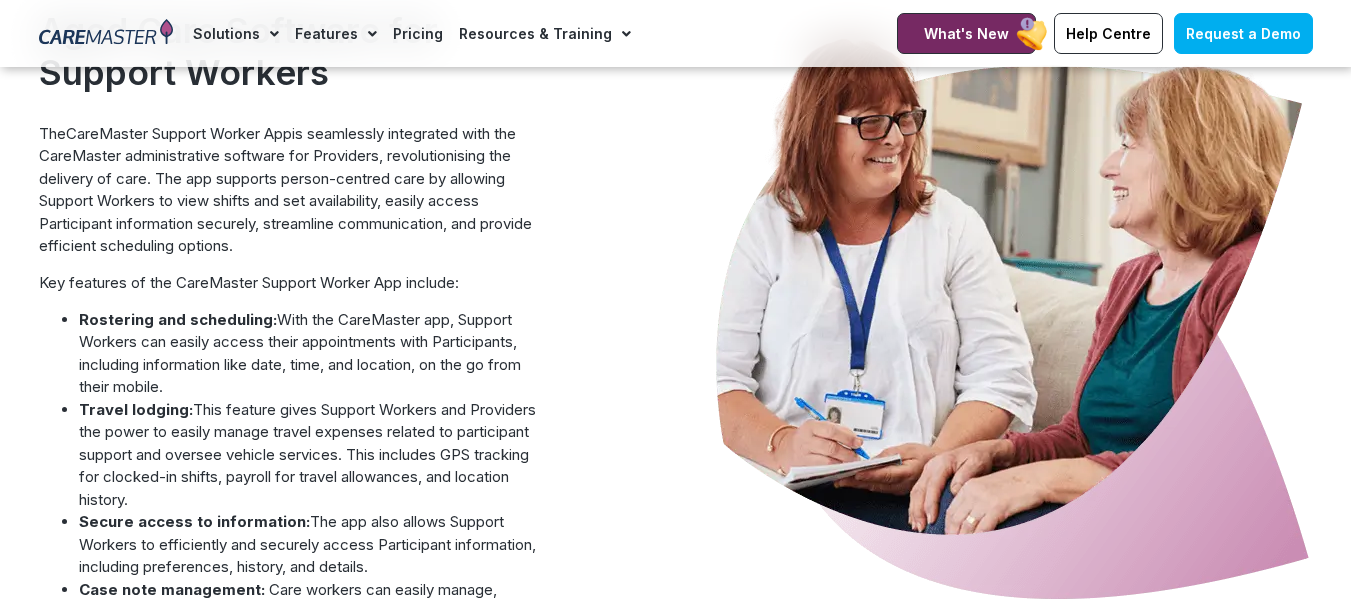 click at bounding box center [1012, 334] 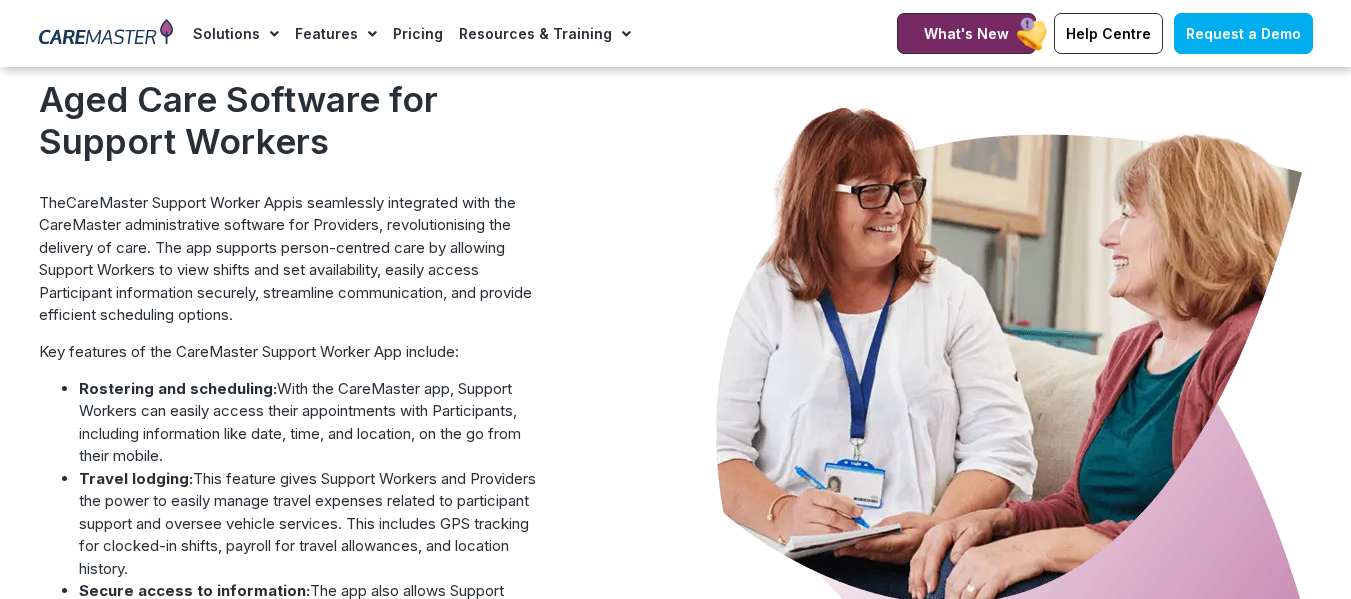 scroll, scrollTop: 1700, scrollLeft: 0, axis: vertical 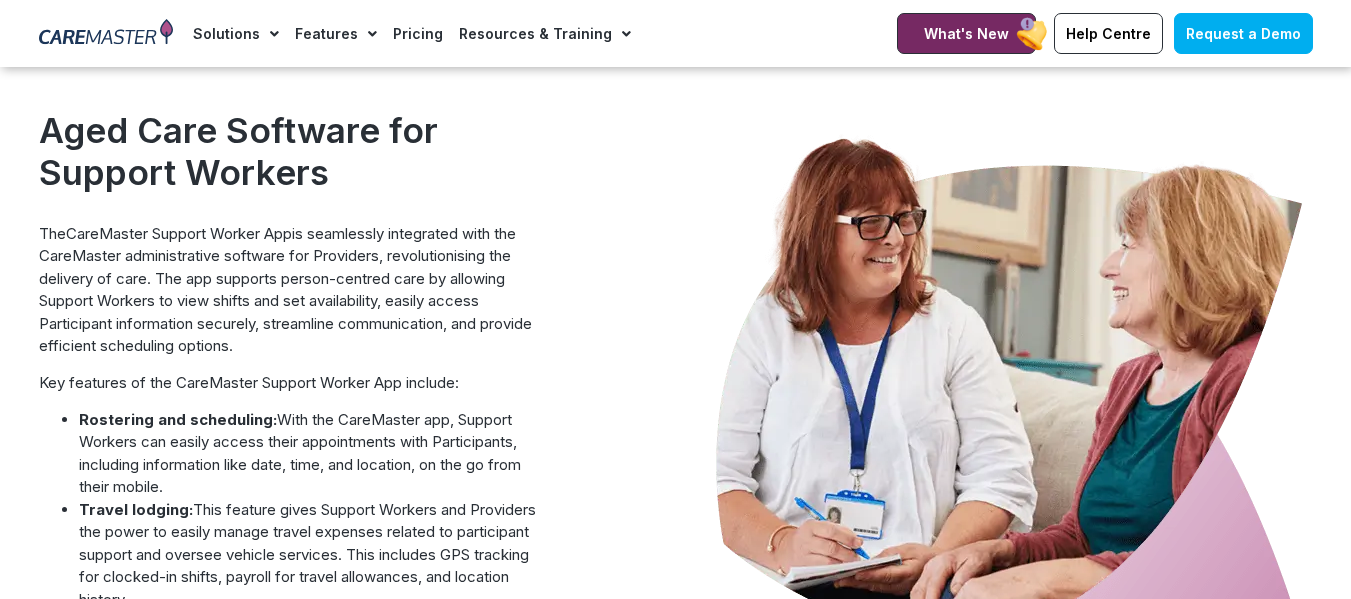 click at bounding box center [942, 497] 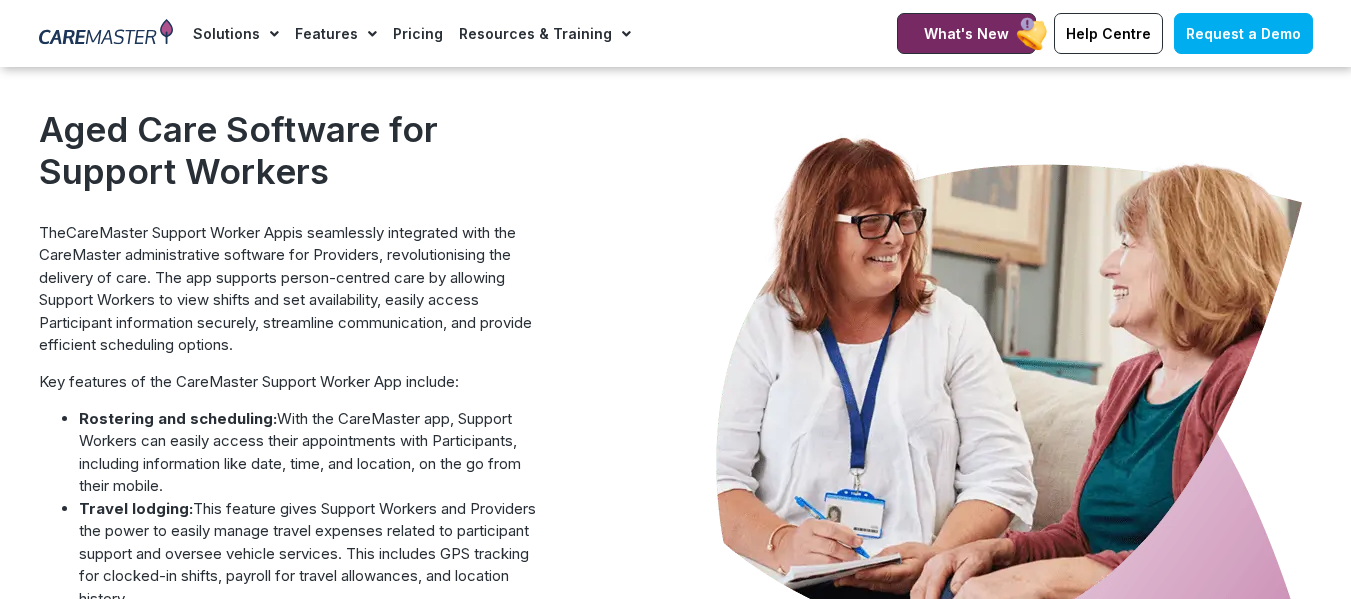 scroll, scrollTop: 1700, scrollLeft: 0, axis: vertical 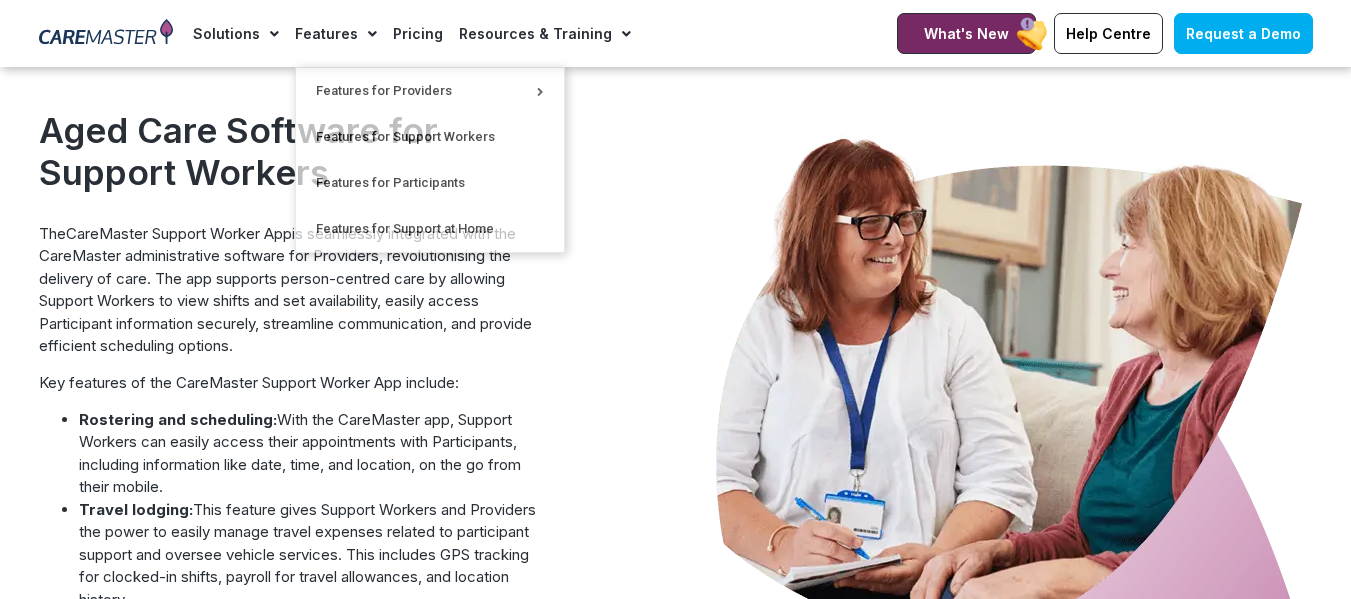 click at bounding box center (942, 497) 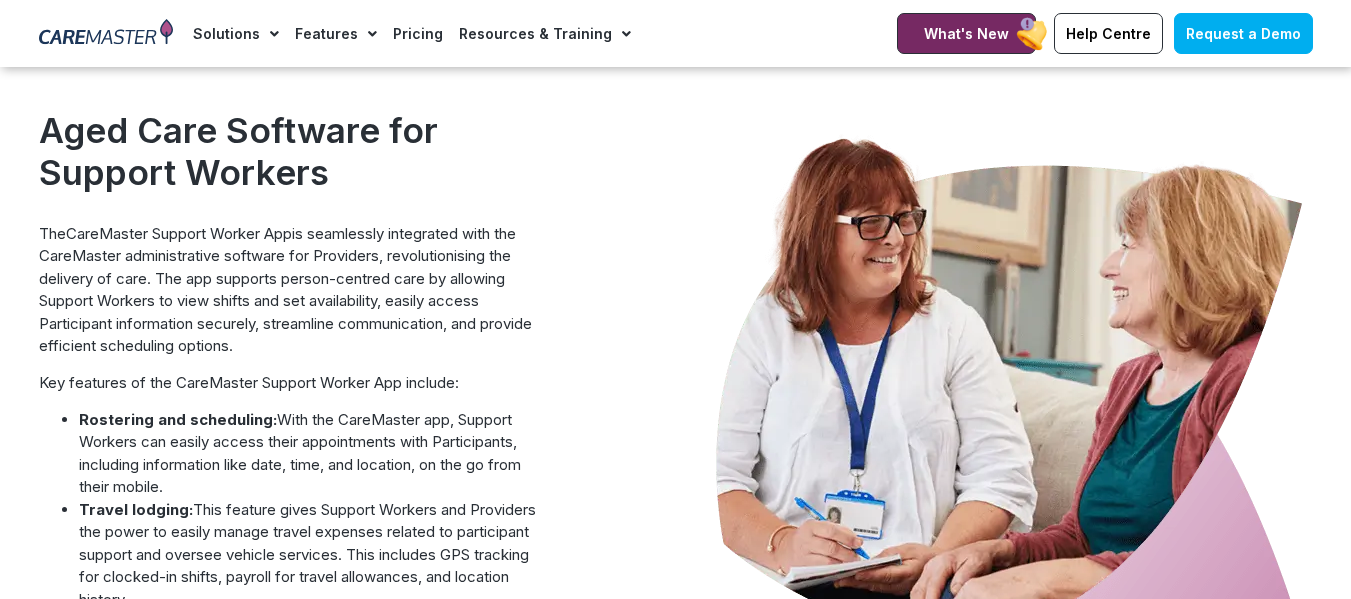 scroll, scrollTop: 1800, scrollLeft: 0, axis: vertical 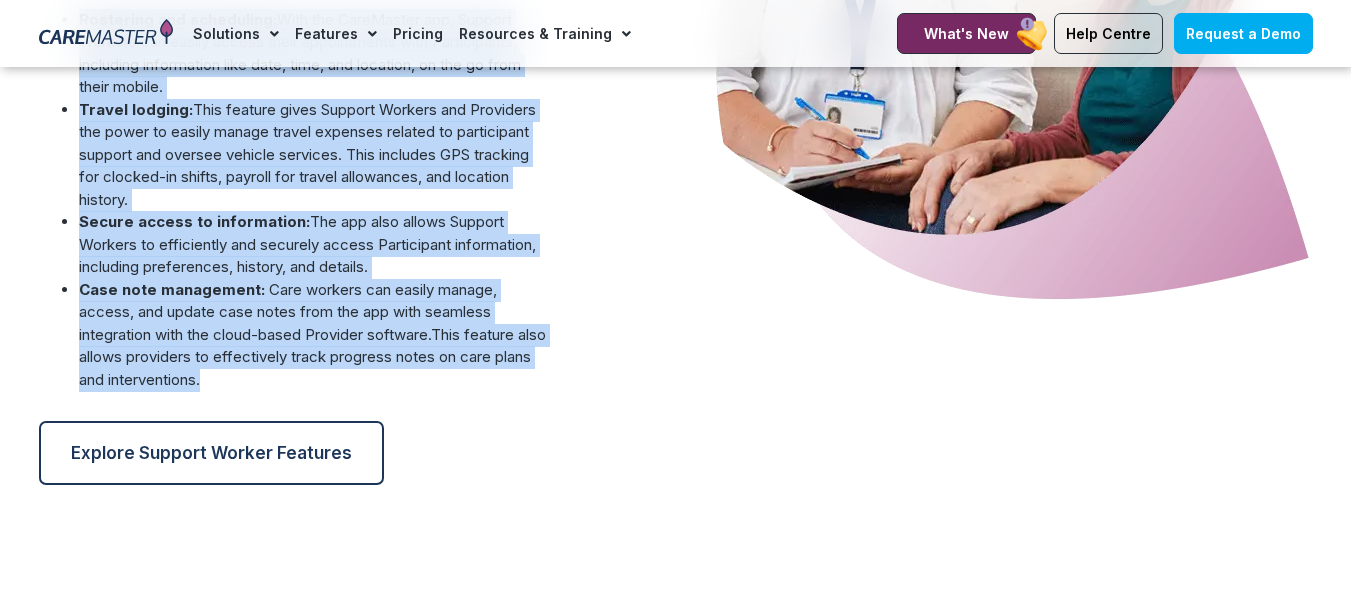 drag, startPoint x: 42, startPoint y: 84, endPoint x: 462, endPoint y: 430, distance: 544.1654 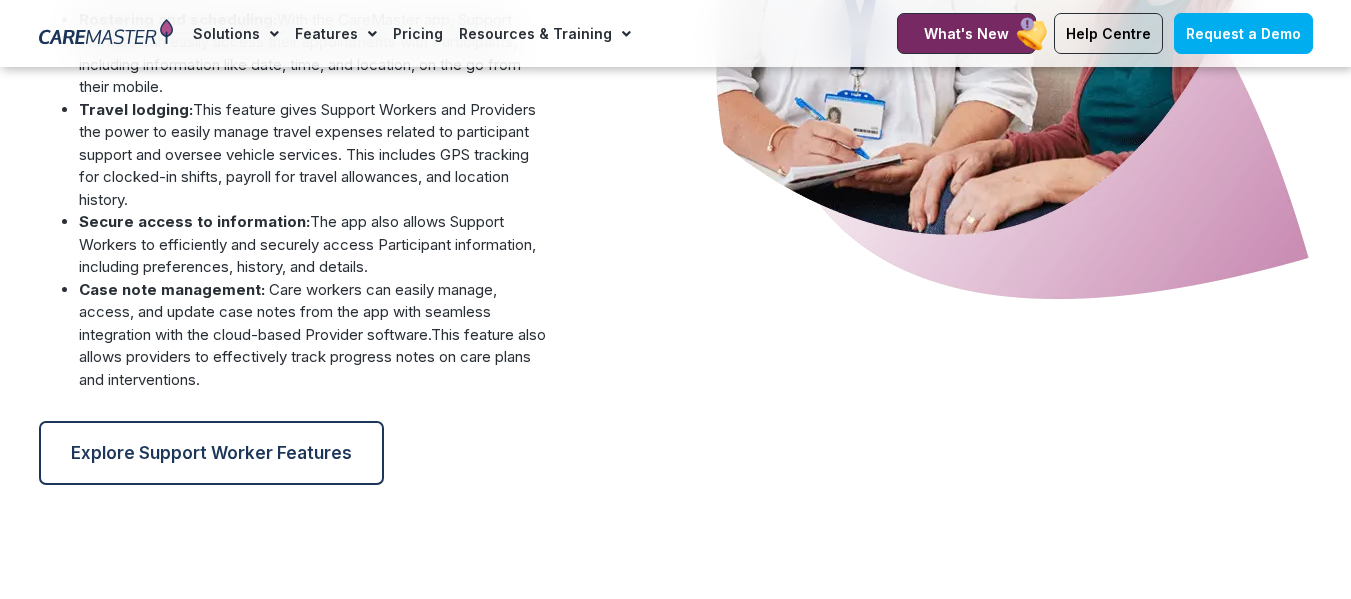 click at bounding box center [942, 97] 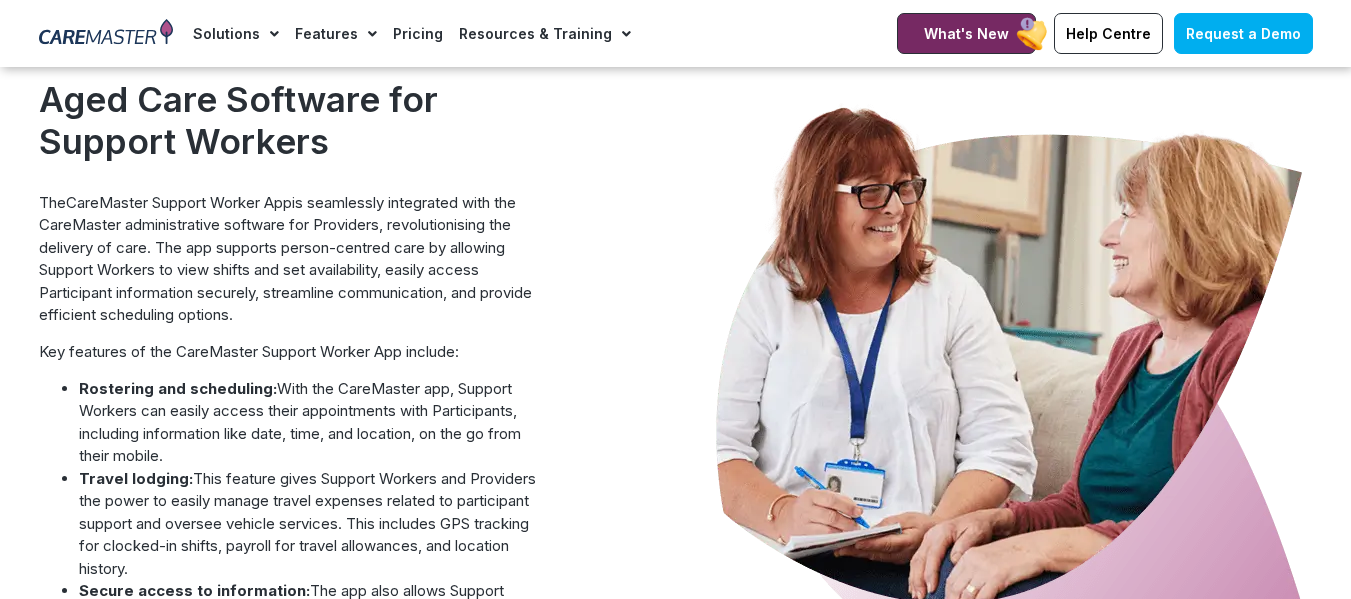 scroll, scrollTop: 1700, scrollLeft: 0, axis: vertical 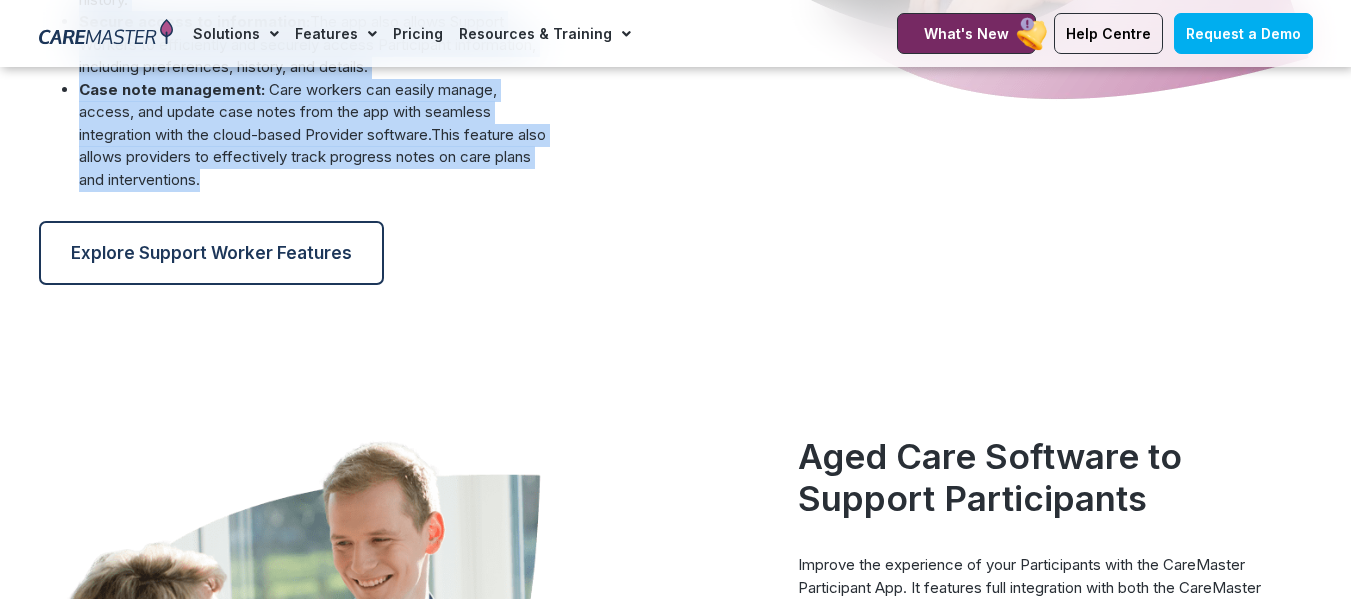 drag, startPoint x: 43, startPoint y: 185, endPoint x: 340, endPoint y: 235, distance: 301.17935 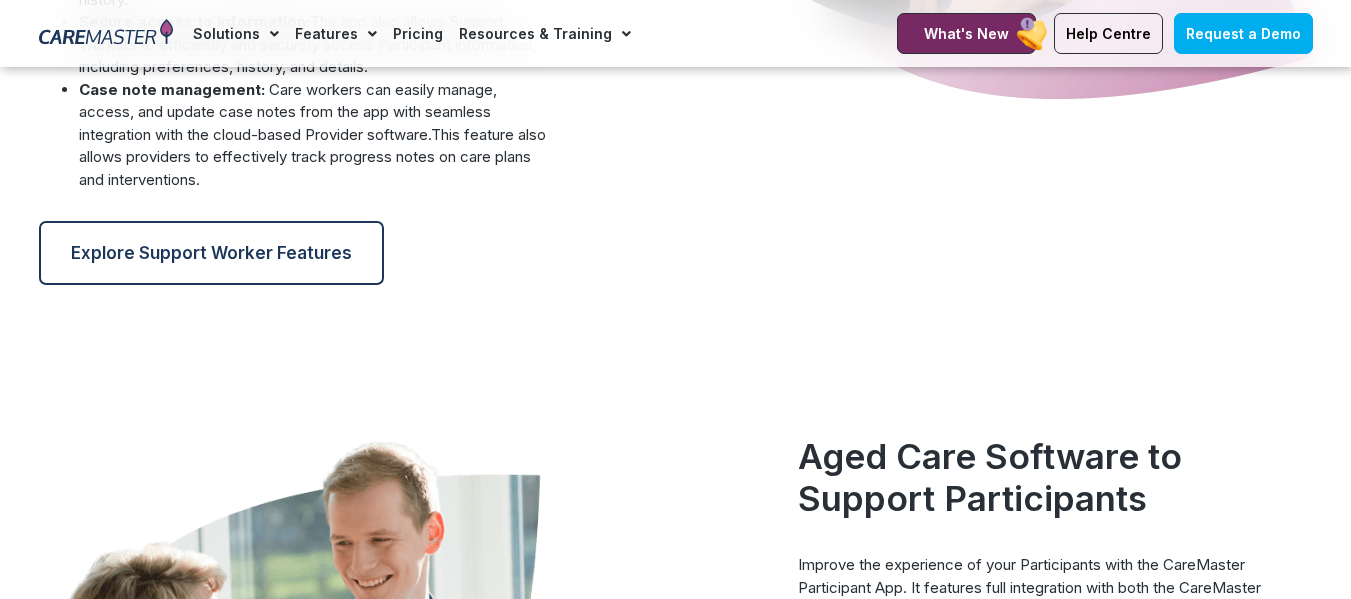 click at bounding box center [942, -103] 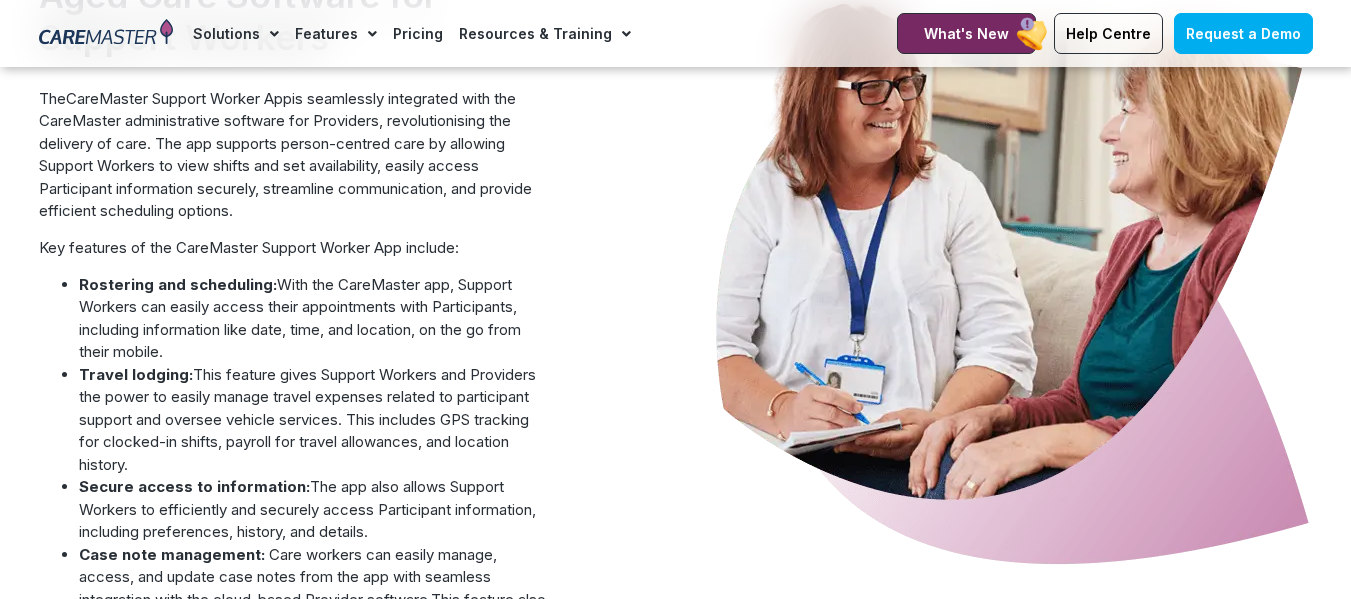 scroll, scrollTop: 1800, scrollLeft: 0, axis: vertical 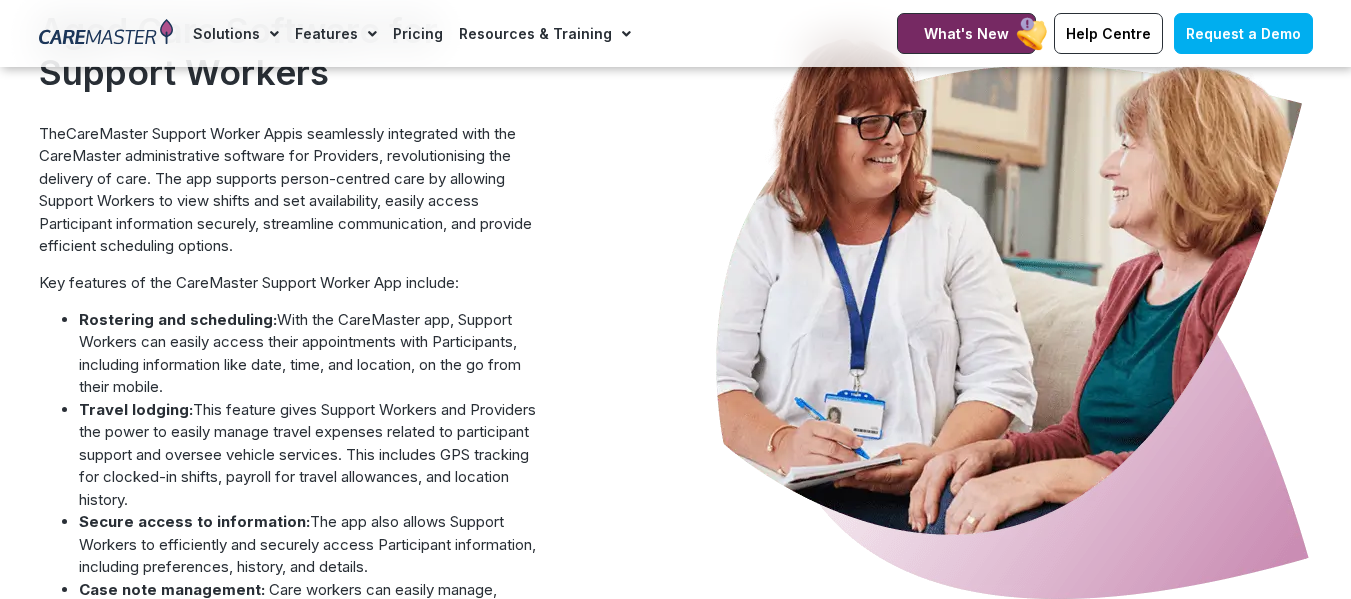 click at bounding box center [942, 397] 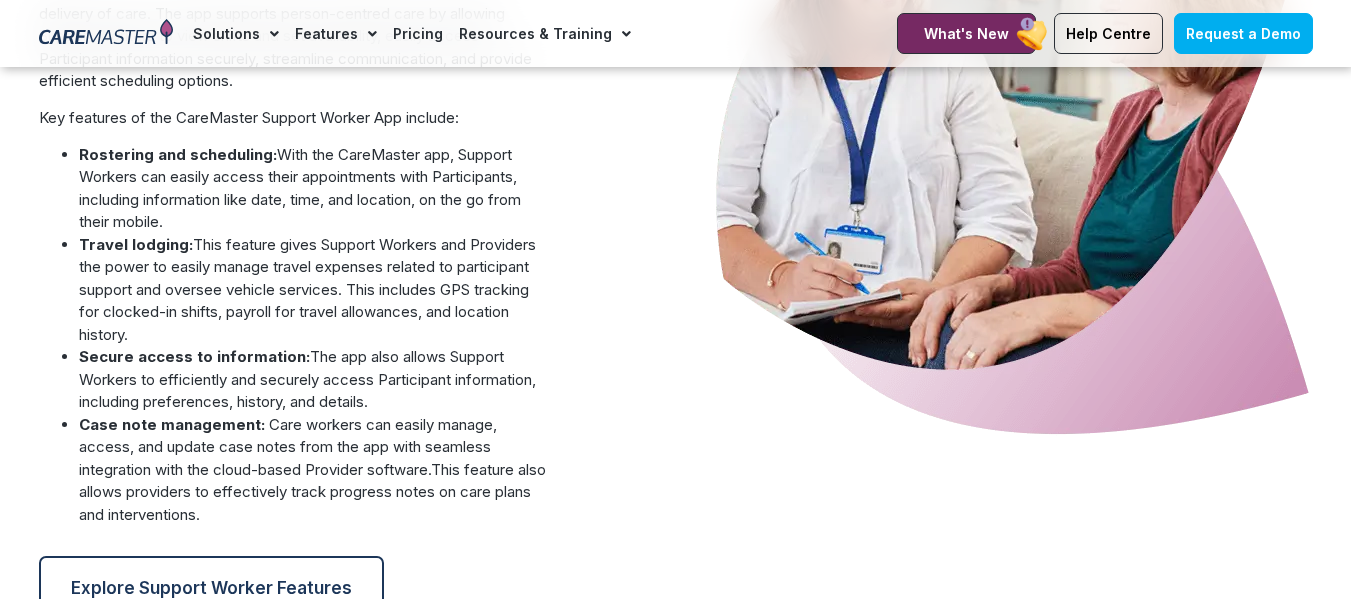 scroll, scrollTop: 2000, scrollLeft: 0, axis: vertical 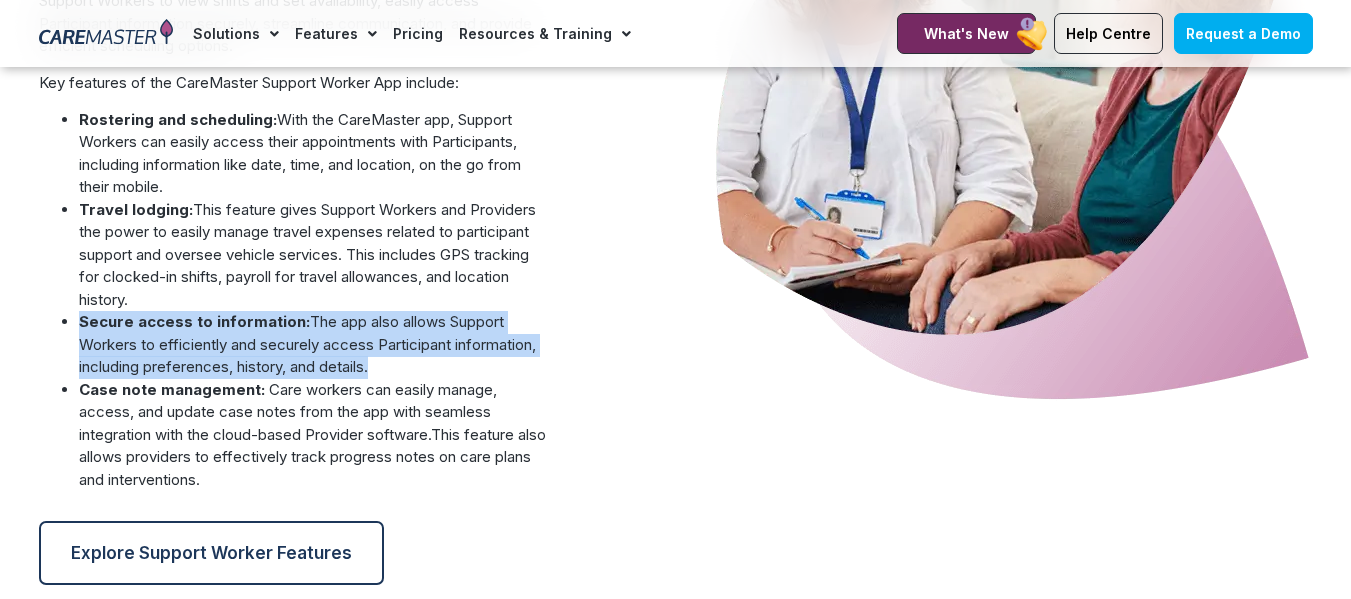 drag, startPoint x: 386, startPoint y: 403, endPoint x: 79, endPoint y: 369, distance: 308.87698 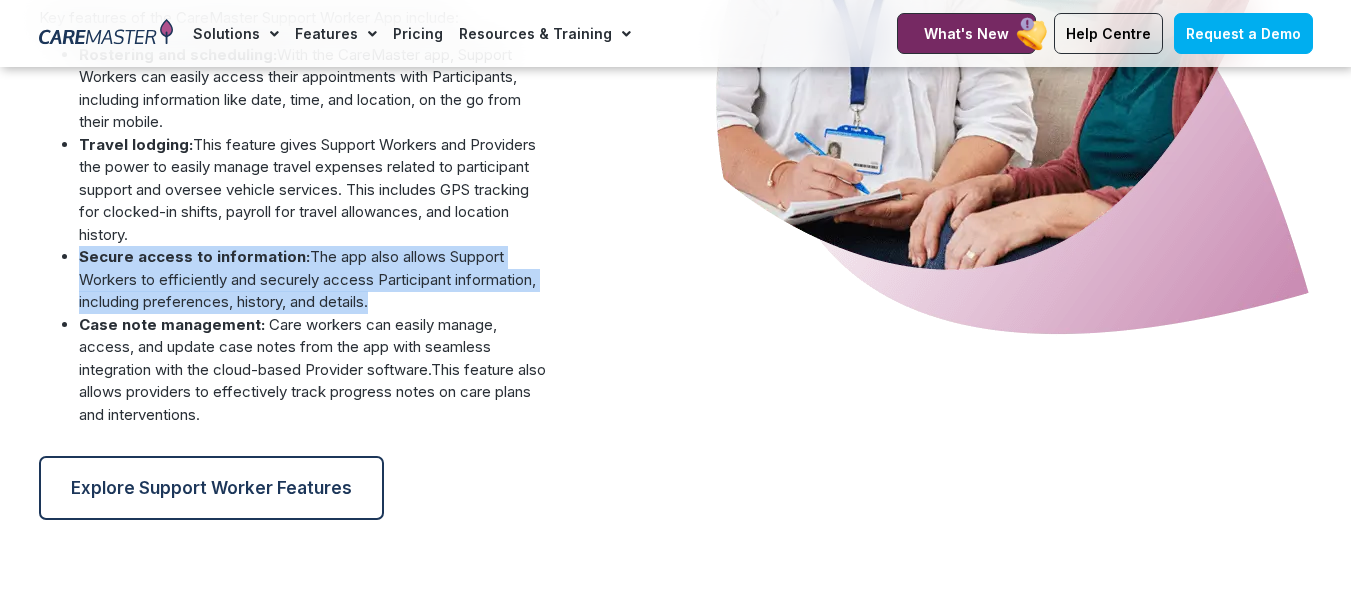 scroll, scrollTop: 2100, scrollLeft: 0, axis: vertical 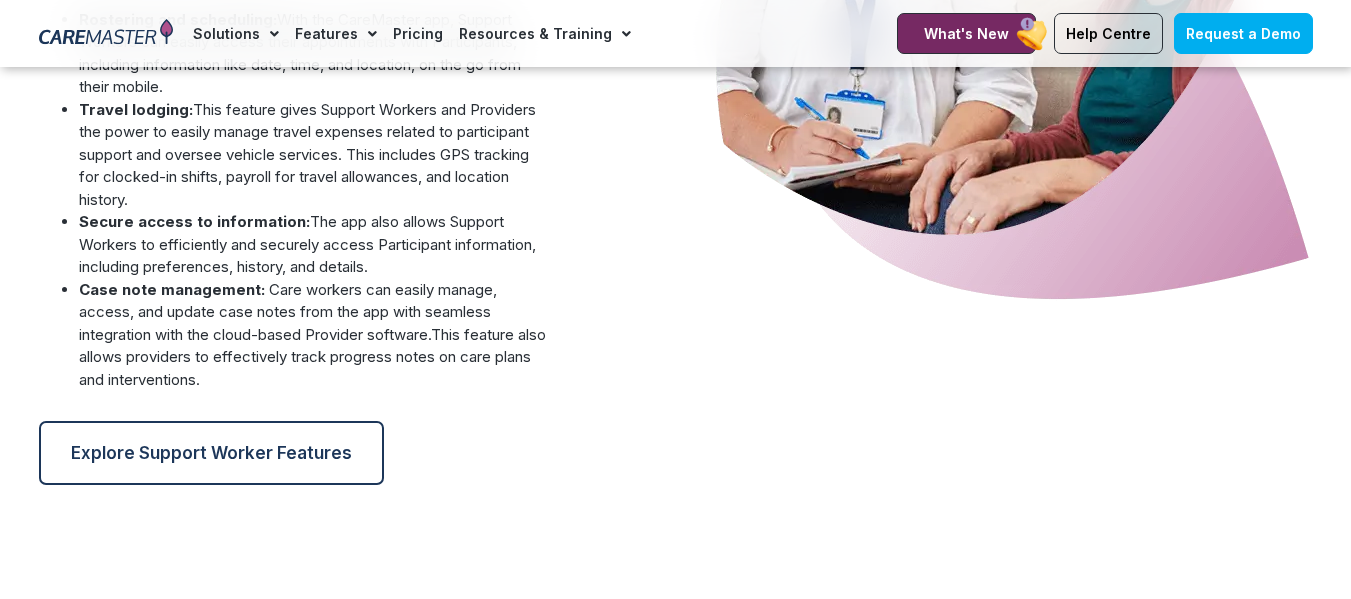 click at bounding box center (942, 97) 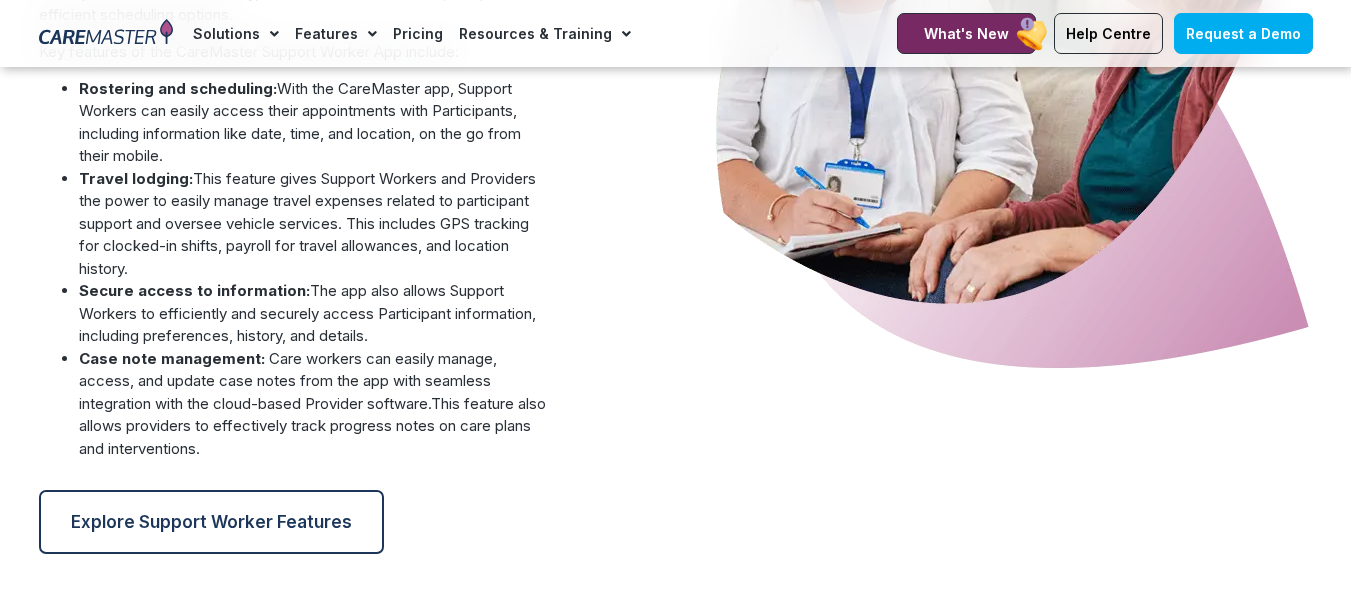 scroll, scrollTop: 2000, scrollLeft: 0, axis: vertical 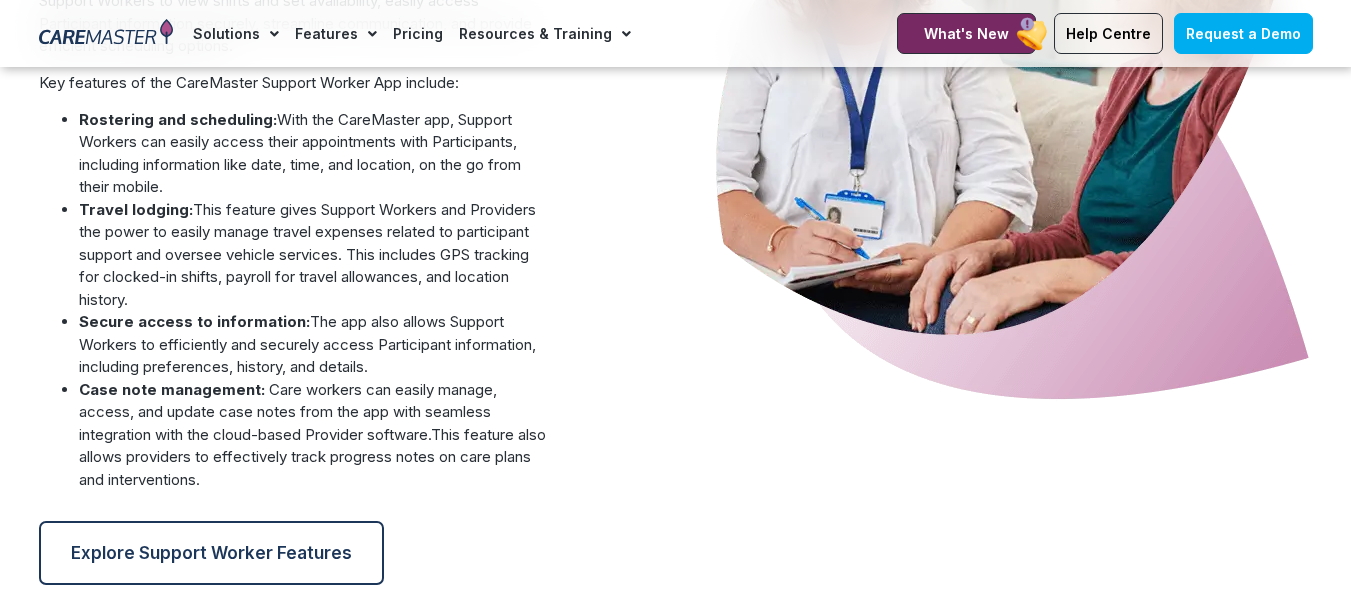 click at bounding box center [942, 197] 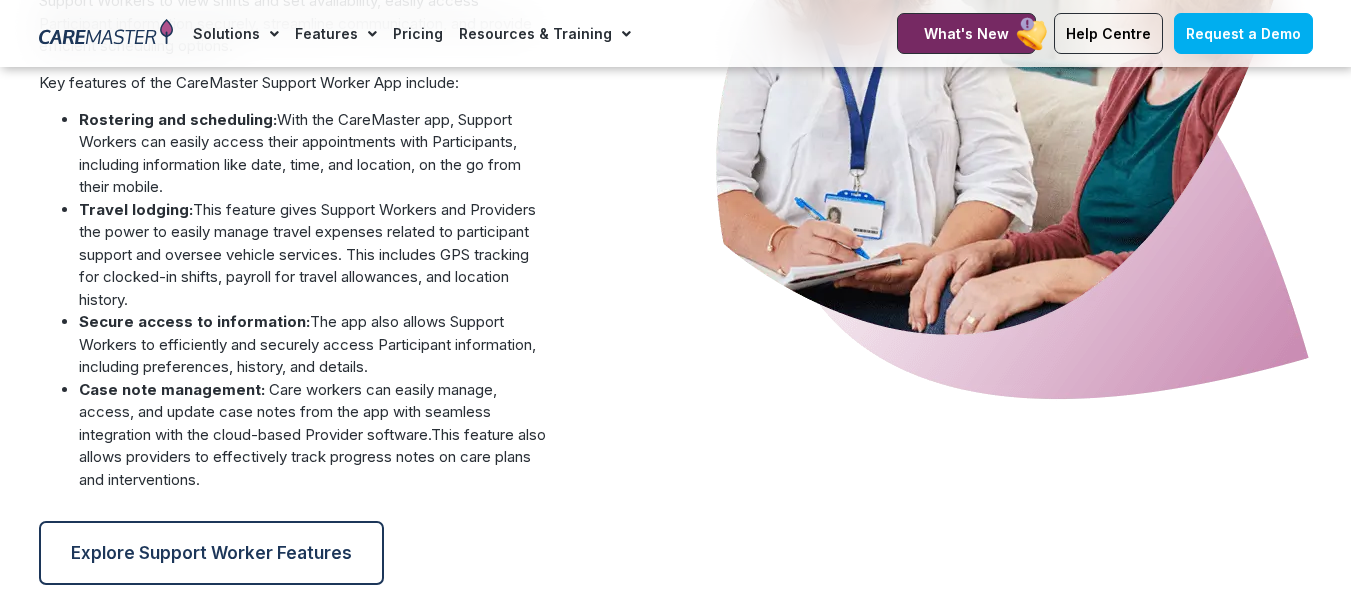 click at bounding box center [942, 197] 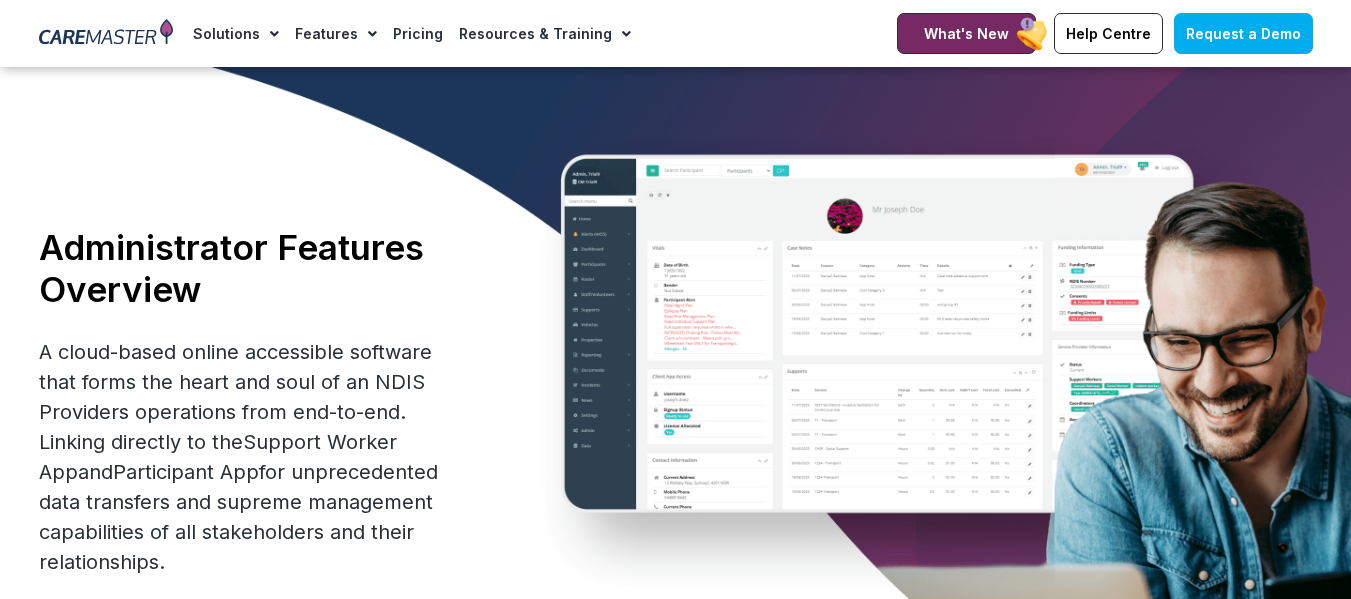 scroll, scrollTop: 300, scrollLeft: 0, axis: vertical 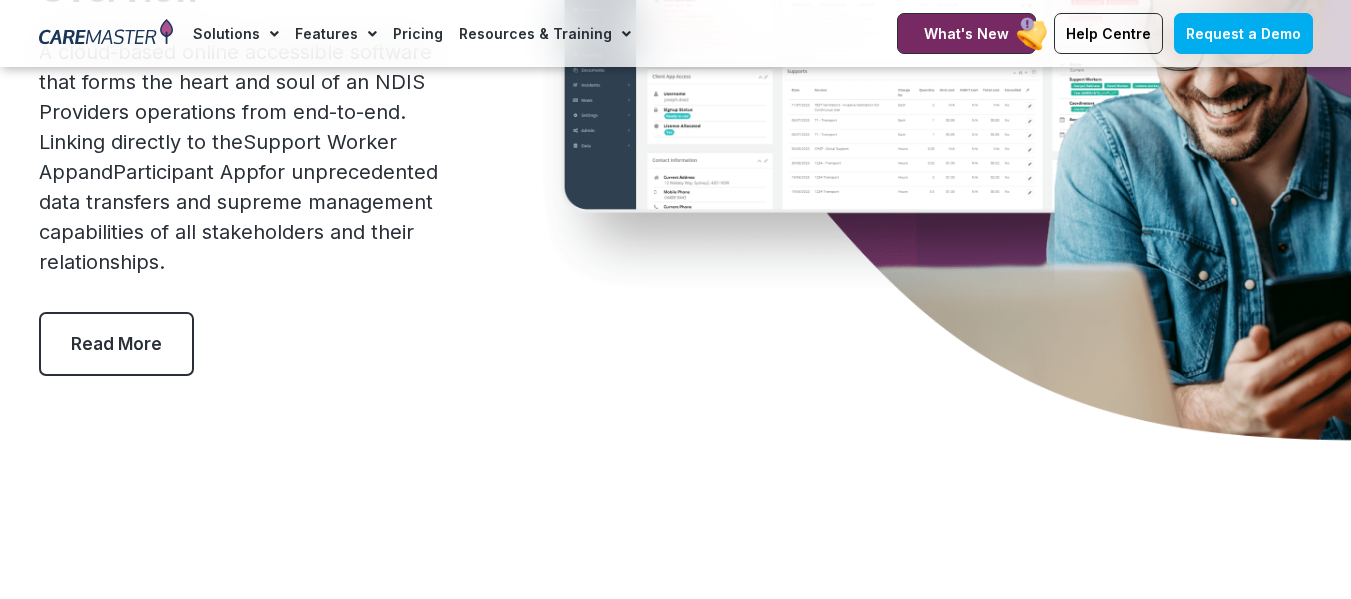 click on "Administrator Features Overview           A cloud-based online accessible software that forms the heart and soul of an NDIS Providers operations from end-to-end. Linking directly to the  Support Worker App  and  Participant App  for unprecedented data transfers and supreme management capabilities of all stakeholders and their relationships.                  Read More" at bounding box center (676, 151) 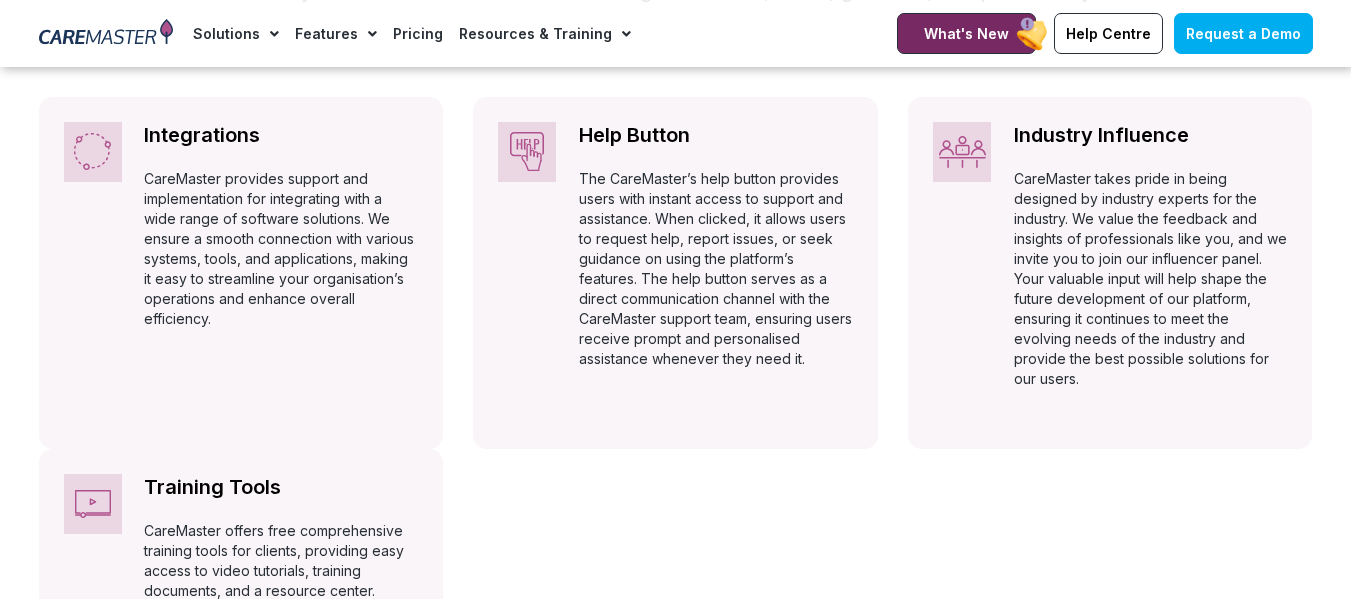 scroll, scrollTop: 1000, scrollLeft: 0, axis: vertical 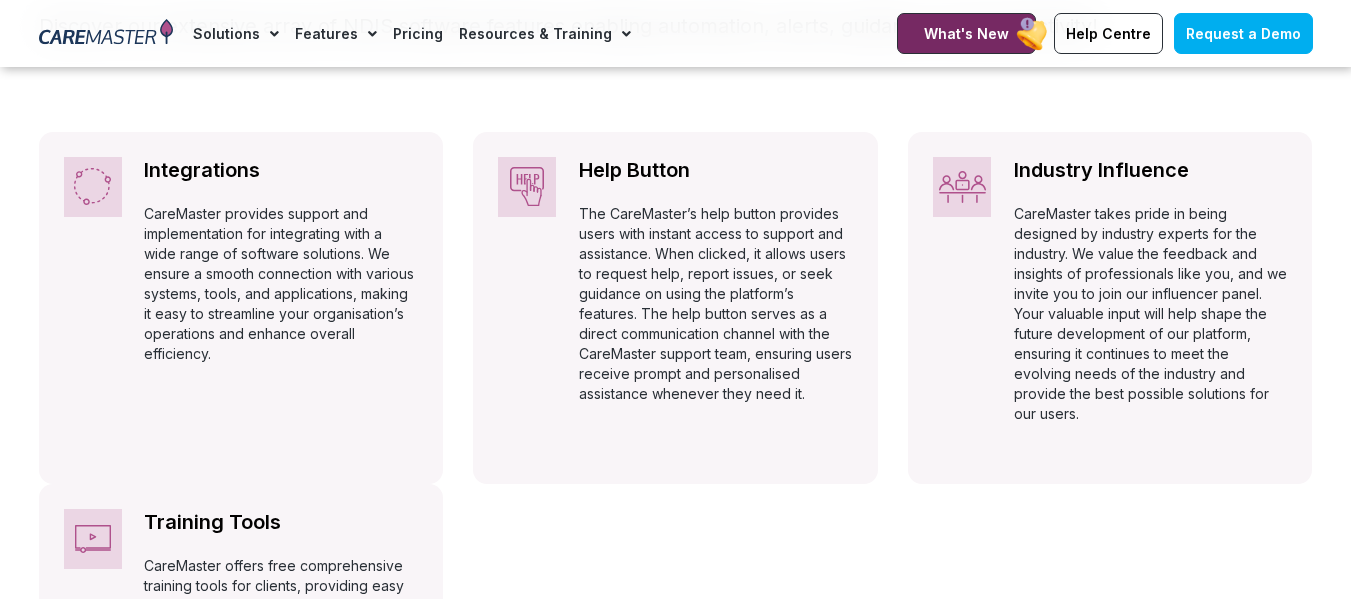 click on "Integrations           Automatically adhering to complex and ever-changing award regulations, minimising the risk of ...    non-compliance and penalties.    Read More           CareMaster provides support and implementation for integrating with a wide range of software solutions. We ensure a smooth connection with various systems, tools, and applications, making it easy to streamline your organisation’s operations and enhance overall efficiency.                                                 Help Button           Automatically adhering to complex and ever-changing award regulations, minimising the risk of ...    non-compliance and penalties.    Read More                                                           Industry Influence           Automatically adhering to complex and ever-changing award regulations, minimising the risk of ...    non-compliance and penalties.    Read More                                                           Training Tools" 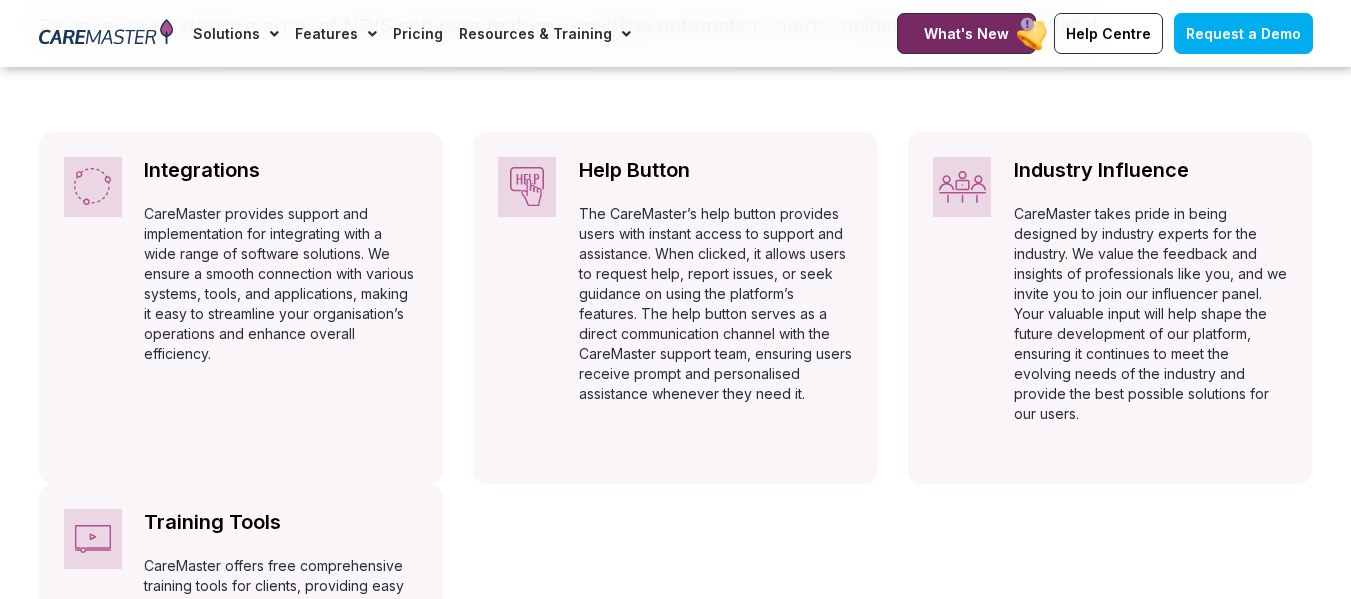 click on "Integrations           Automatically adhering to complex and ever-changing award regulations, minimising the risk of ...    non-compliance and penalties.    Read More           CareMaster provides support and implementation for integrating with a wide range of software solutions. We ensure a smooth connection with various systems, tools, and applications, making it easy to streamline your organisation’s operations and enhance overall efficiency.                                                 Help Button           Automatically adhering to complex and ever-changing award regulations, minimising the risk of ...    non-compliance and penalties.    Read More                                                           Industry Influence           Automatically adhering to complex and ever-changing award regulations, minimising the risk of ...    non-compliance and penalties.    Read More                                                           Training Tools" 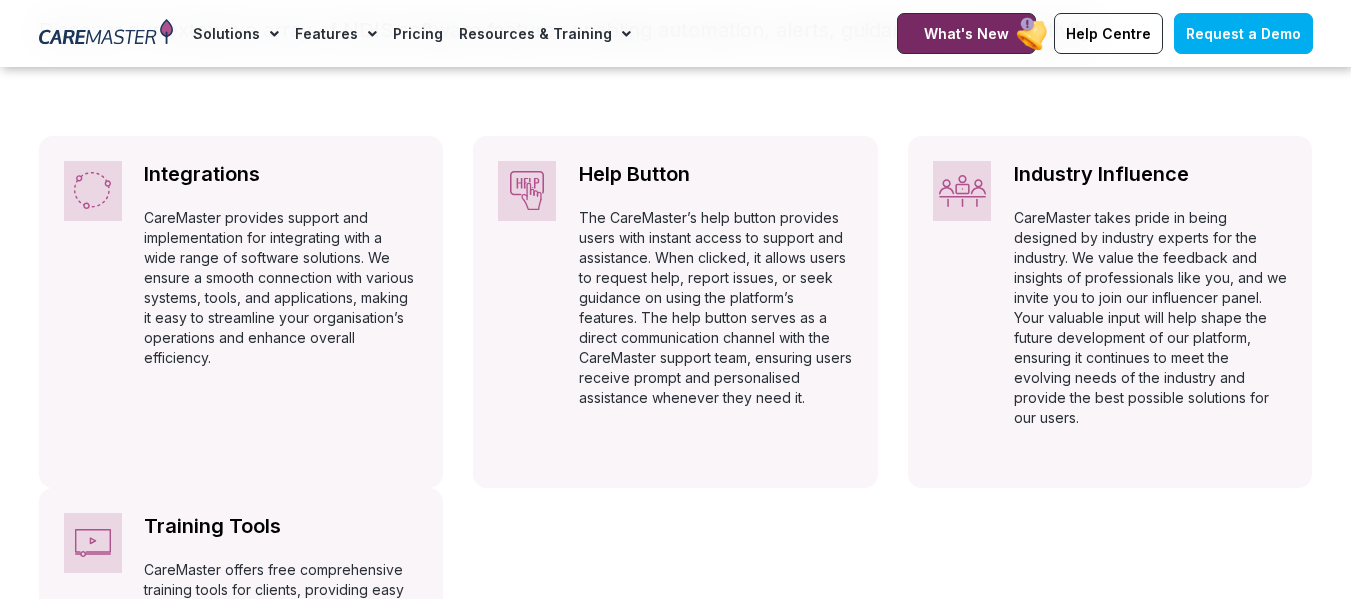 scroll, scrollTop: 1000, scrollLeft: 0, axis: vertical 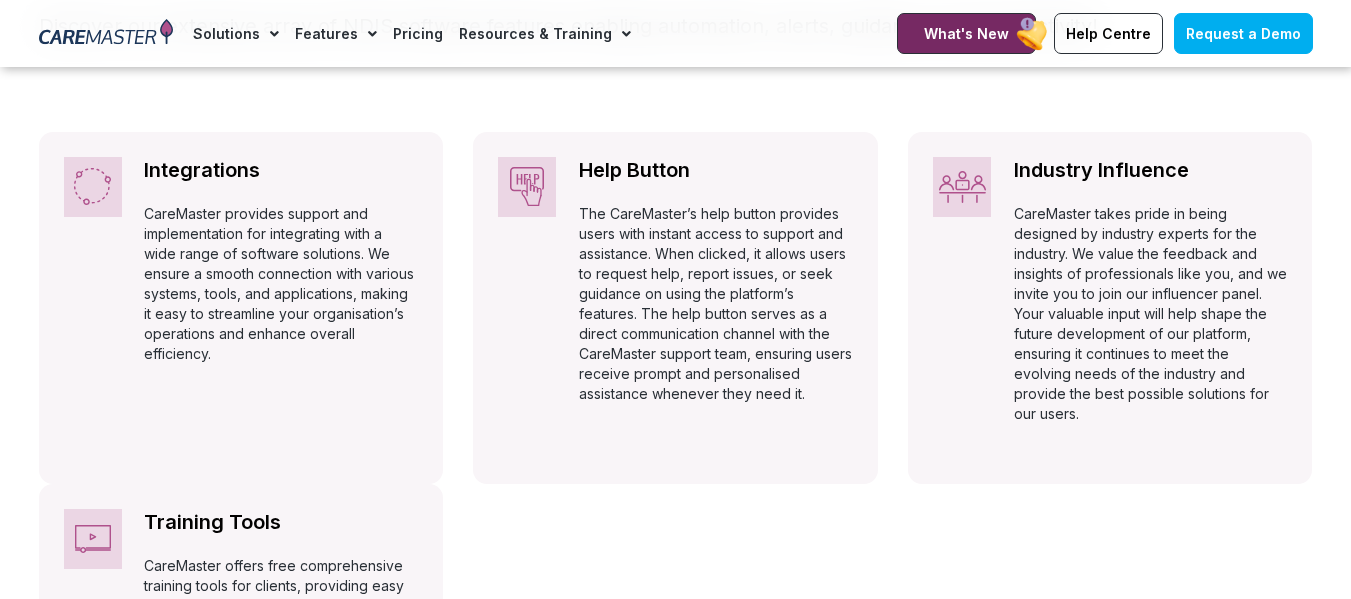 click on "CareMaster NDIS Software Features Are Industry Sourced for Authenticity!           Discover our extensive array of NDIS software features enabling automation, alerts, guidance, and productivity!                                                      Integrations           Automatically adhering to complex and ever-changing award regulations, minimising the risk of ...    non-compliance and penalties.    Read More           CareMaster provides support and implementation for integrating with a wide range of software solutions. We ensure a smooth connection with various systems, tools, and applications, making it easy to streamline your organisation’s operations and enhance overall efficiency.                                                 Help Button           Automatically adhering to complex and ever-changing award regulations, minimising the risk of ...    non-compliance and penalties.    Read More                                                           Industry Influence           ..." at bounding box center (676, 410) 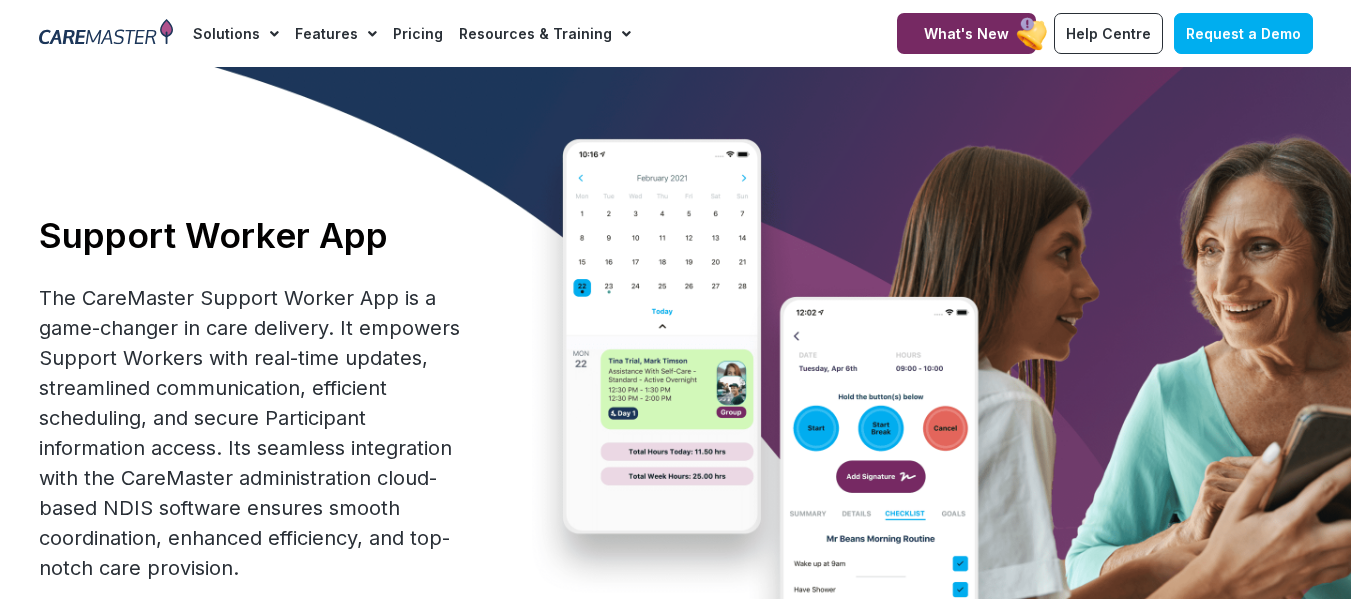 scroll, scrollTop: 200, scrollLeft: 0, axis: vertical 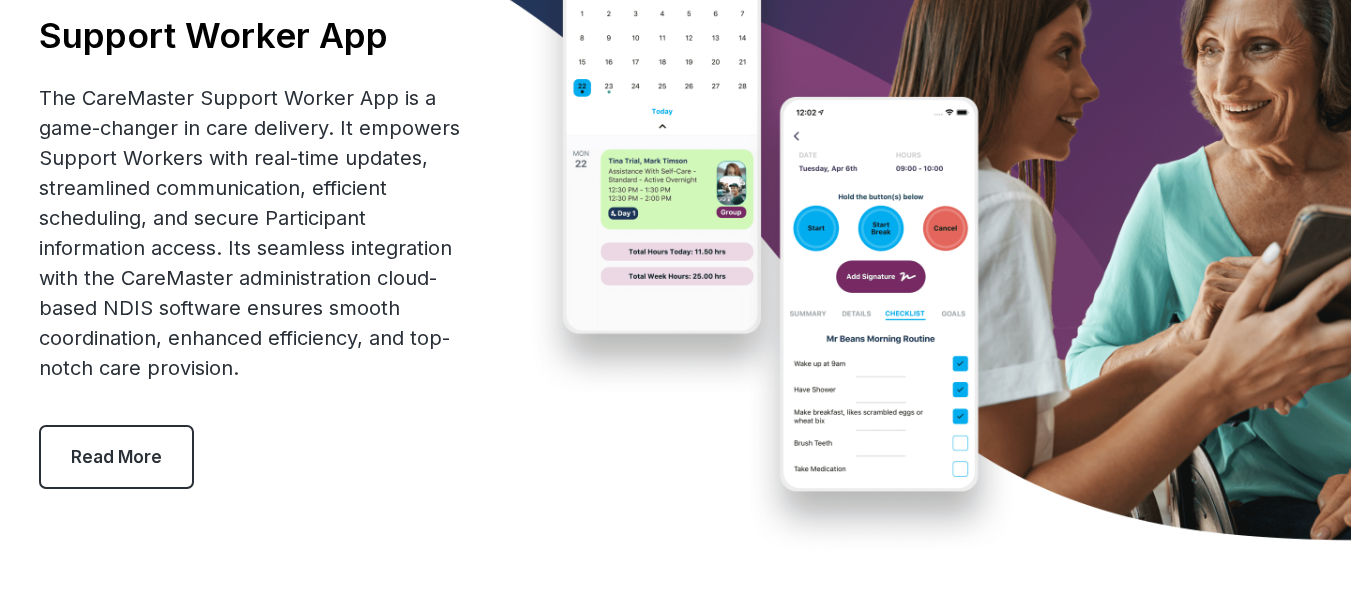 click on "Read More" at bounding box center (116, 457) 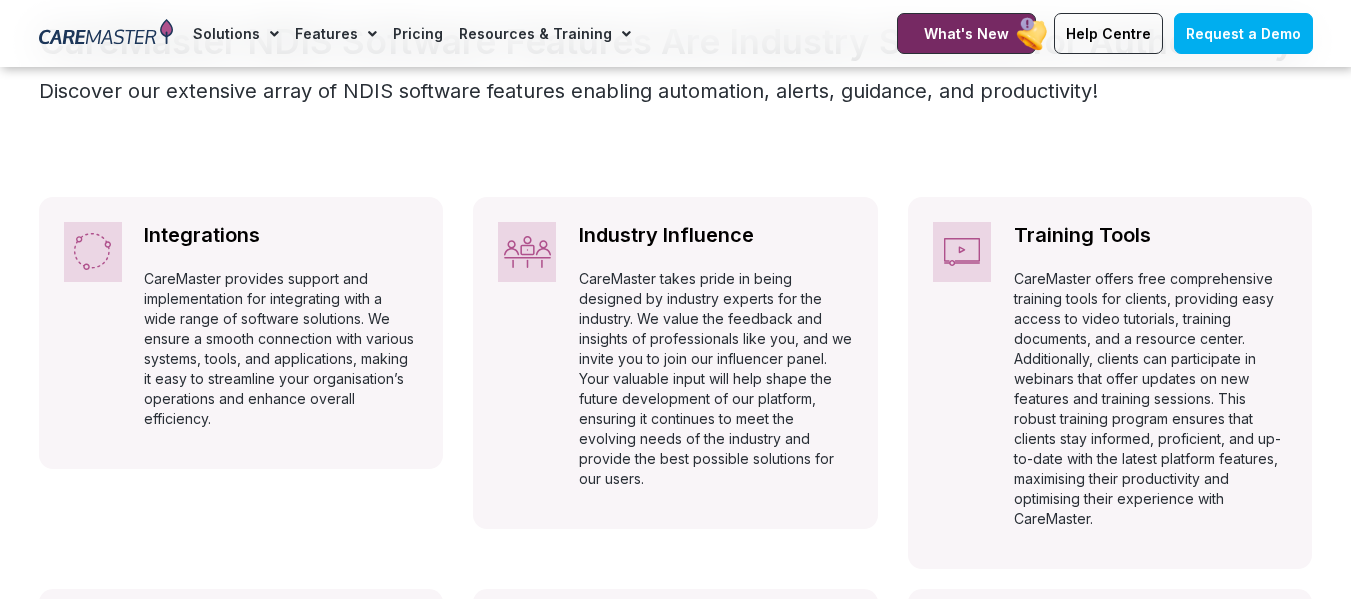 scroll, scrollTop: 1035, scrollLeft: 0, axis: vertical 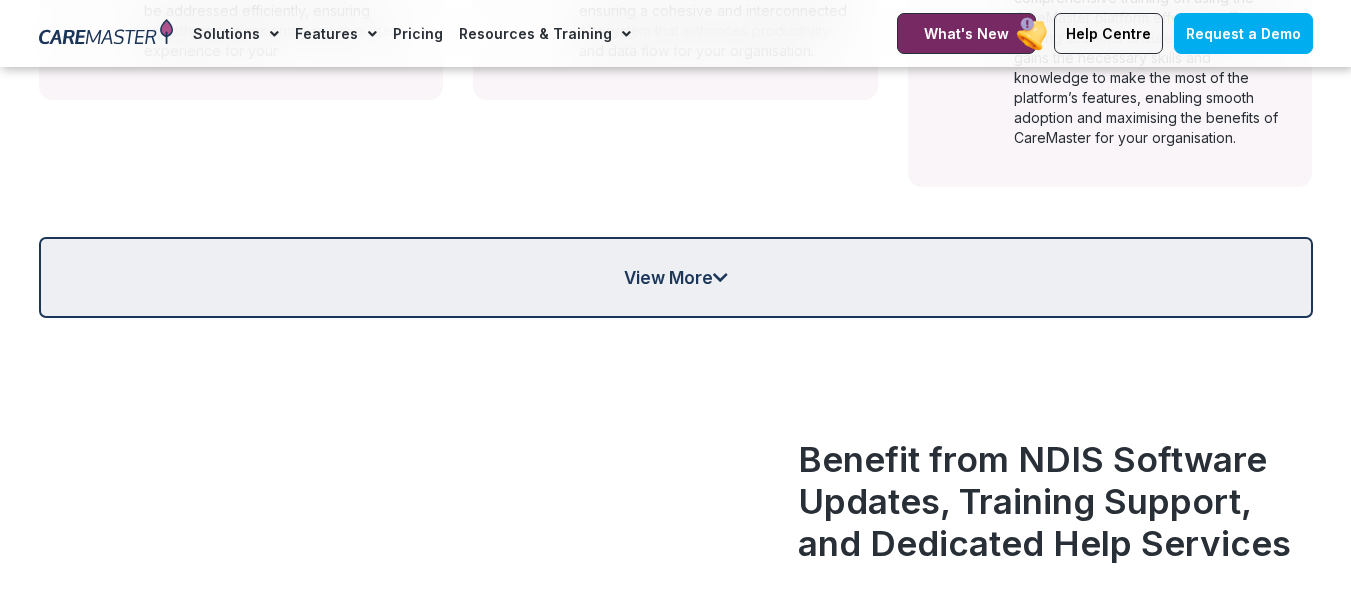 click on "View More" 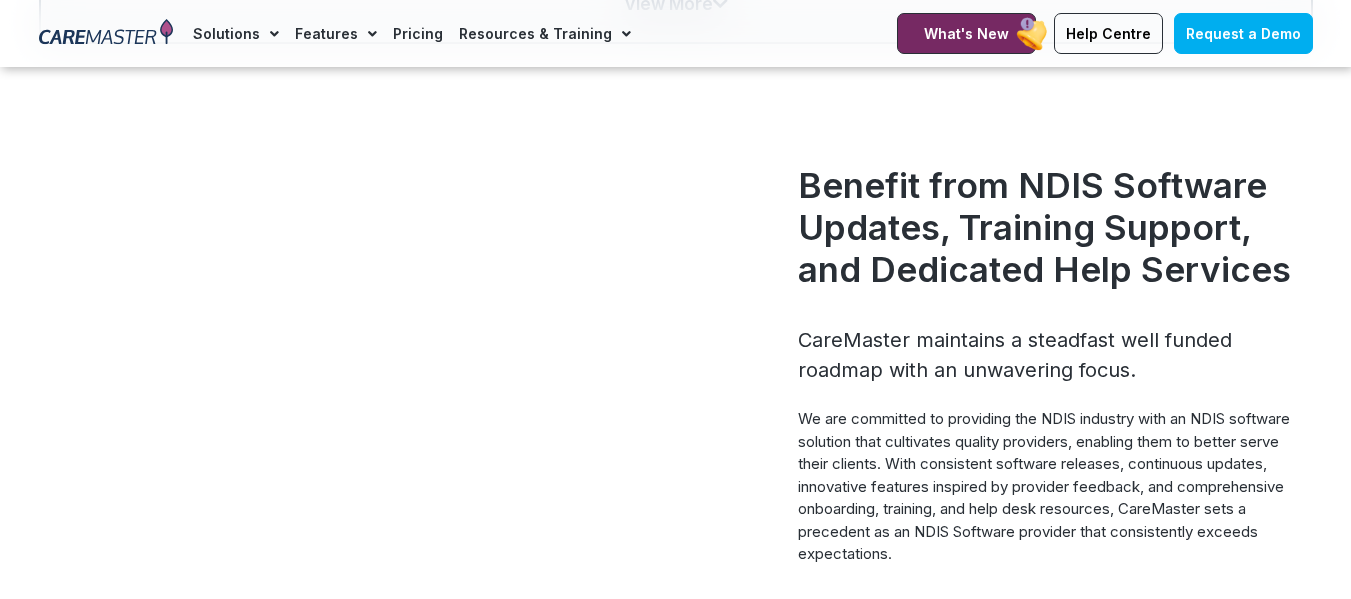 scroll, scrollTop: 1700, scrollLeft: 0, axis: vertical 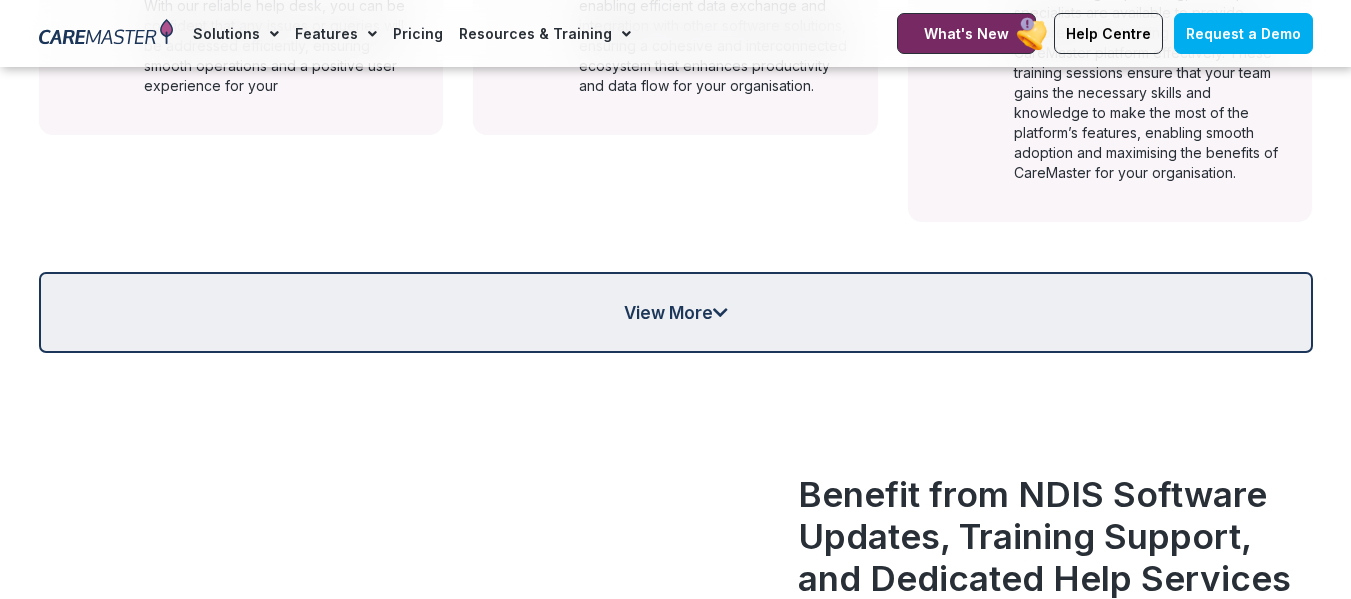 click on "View More" 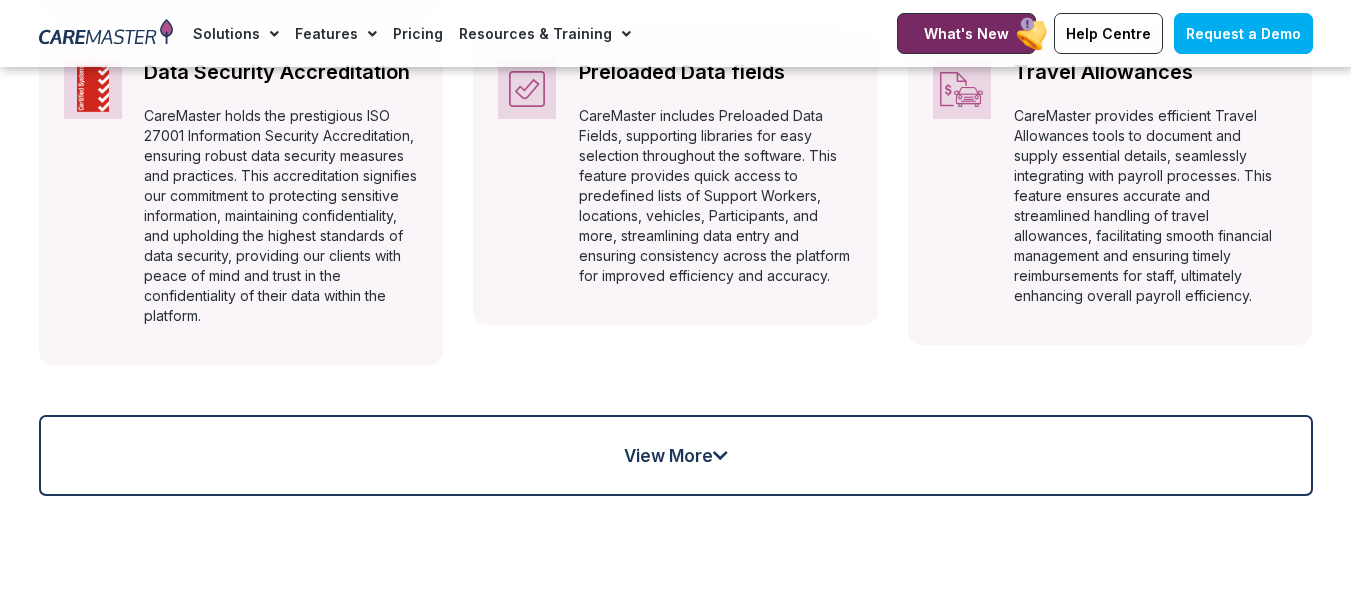 scroll, scrollTop: 2200, scrollLeft: 0, axis: vertical 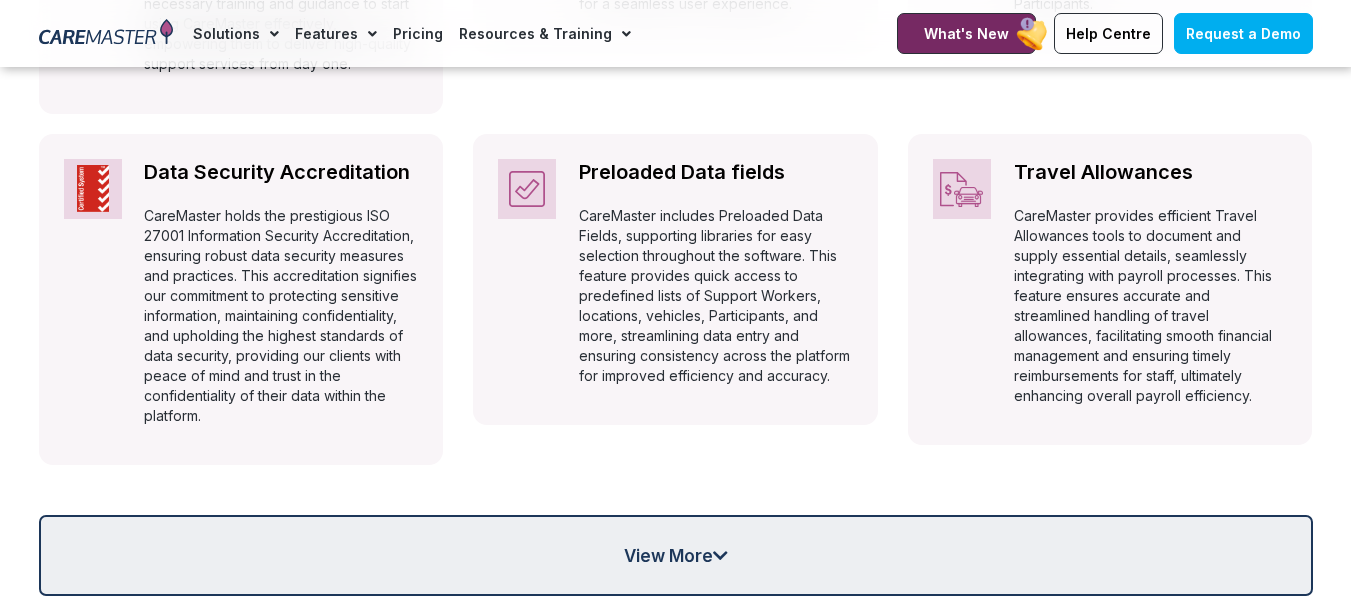 click on "View More" 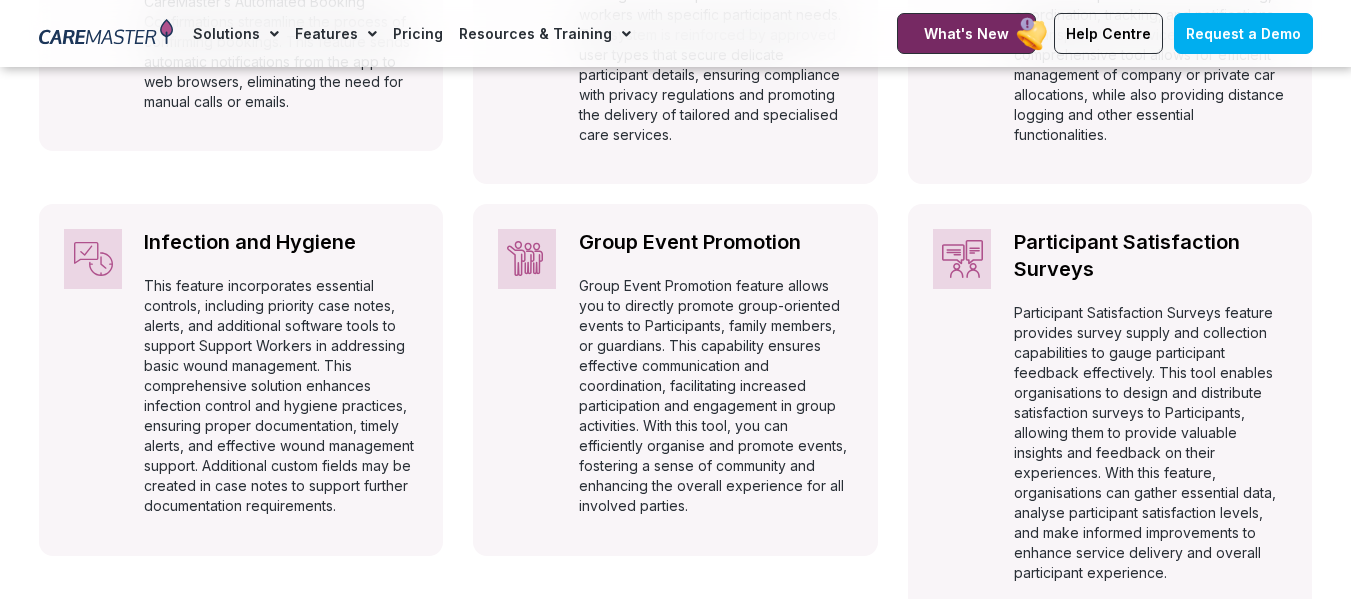 scroll, scrollTop: 2800, scrollLeft: 0, axis: vertical 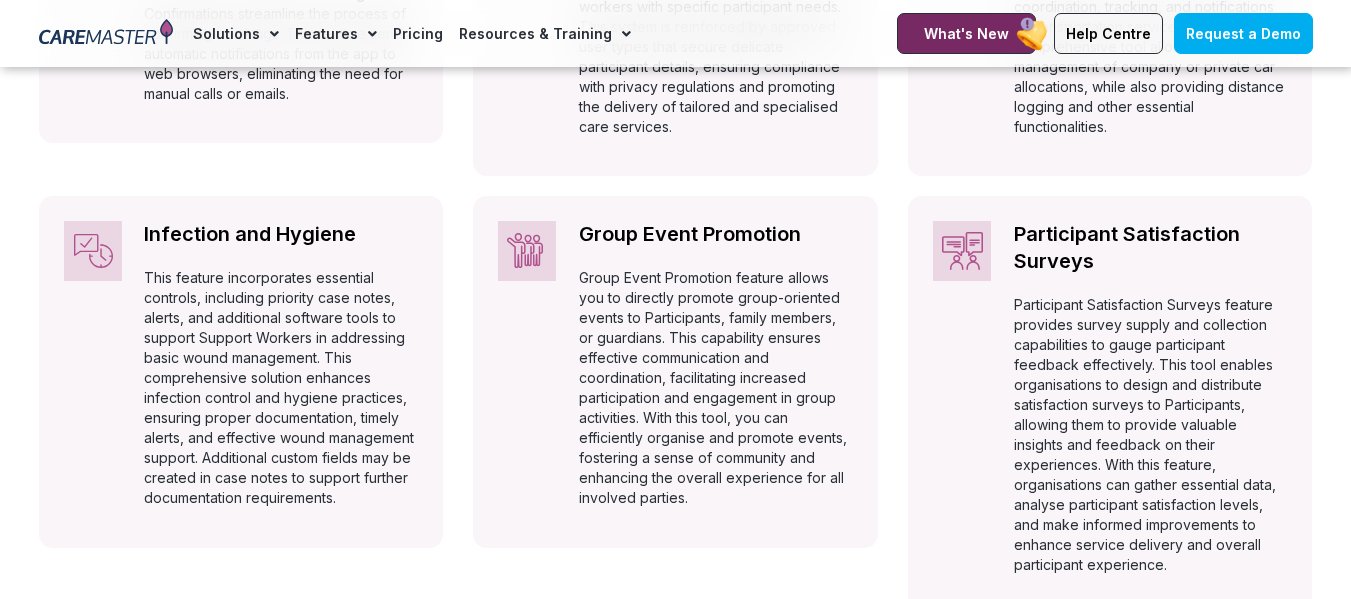 click on "Integrations           Automatically adhering to complex and ever-changing award regulations, minimising the risk of ...    non-compliance and penalties.    Read More           CareMaster provides support and implementation for integrating with a wide range of software solutions. We ensure a smooth connection with various systems, tools, and applications, making it easy to streamline your organisation’s operations and enhance overall efficiency.                                                 Industry Influence           Automatically adhering to complex and ever-changing award regulations, minimising the risk of ...    non-compliance and penalties.    Read More                                                           Training Tools           Automatically adhering to complex and ever-changing award regulations, minimising the risk of ...    non-compliance and penalties.    Read More                                                           Help Desk" 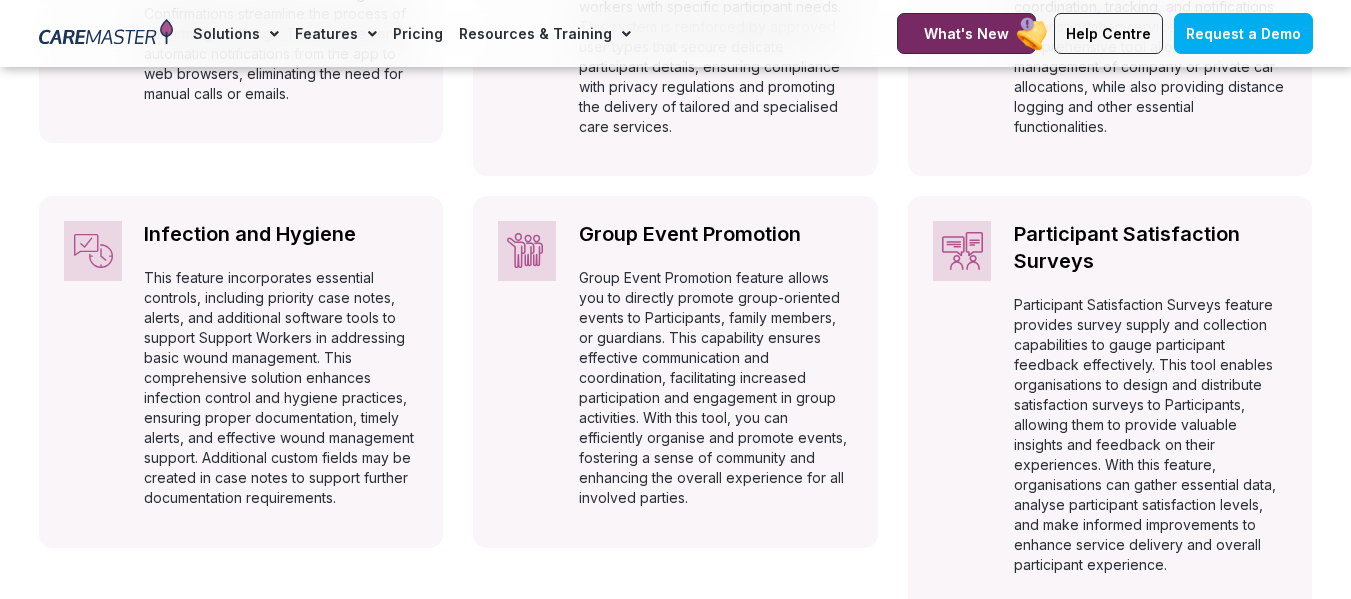 click on "Integrations           Automatically adhering to complex and ever-changing award regulations, minimising the risk of ...    non-compliance and penalties.    Read More           CareMaster provides support and implementation for integrating with a wide range of software solutions. We ensure a smooth connection with various systems, tools, and applications, making it easy to streamline your organisation’s operations and enhance overall efficiency.                                                 Industry Influence           Automatically adhering to complex and ever-changing award regulations, minimising the risk of ...    non-compliance and penalties.    Read More                                                           Training Tools           Automatically adhering to complex and ever-changing award regulations, minimising the risk of ...    non-compliance and penalties.    Read More                                                           Help Desk" 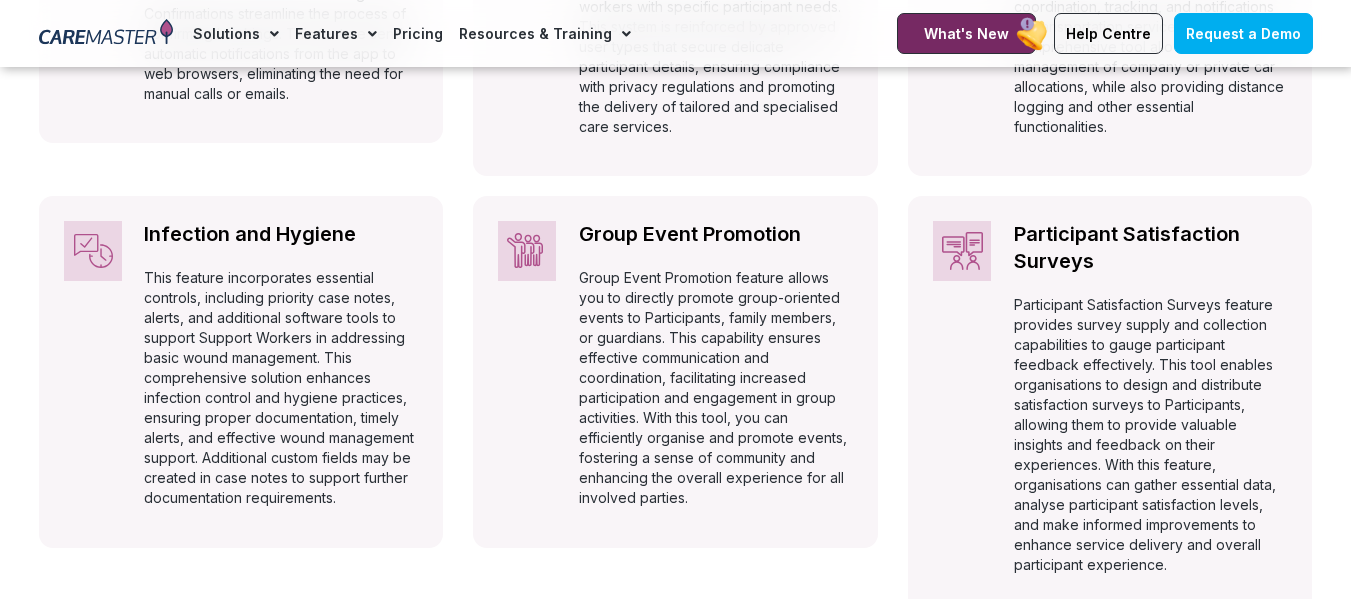 click on "Integrations           Automatically adhering to complex and ever-changing award regulations, minimising the risk of ...    non-compliance and penalties.    Read More           CareMaster provides support and implementation for integrating with a wide range of software solutions. We ensure a smooth connection with various systems, tools, and applications, making it easy to streamline your organisation’s operations and enhance overall efficiency.                                                 Industry Influence           Automatically adhering to complex and ever-changing award regulations, minimising the risk of ...    non-compliance and penalties.    Read More                                                           Training Tools           Automatically adhering to complex and ever-changing award regulations, minimising the risk of ...    non-compliance and penalties.    Read More                                                           Help Desk" 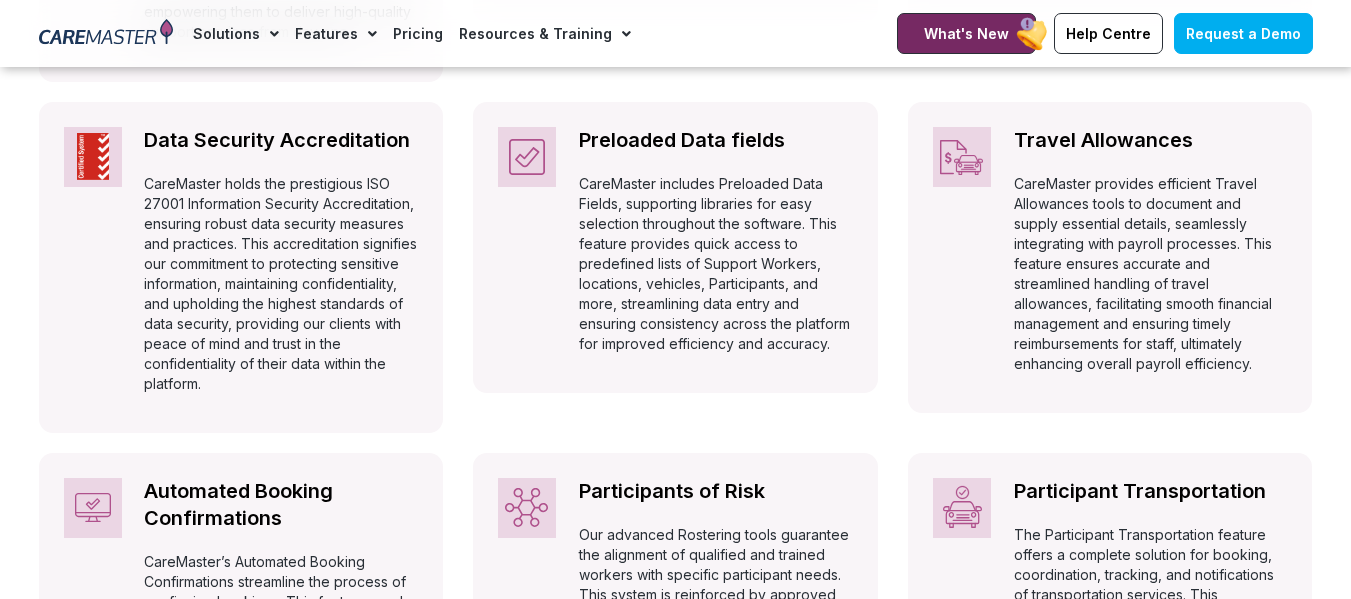 scroll, scrollTop: 2200, scrollLeft: 0, axis: vertical 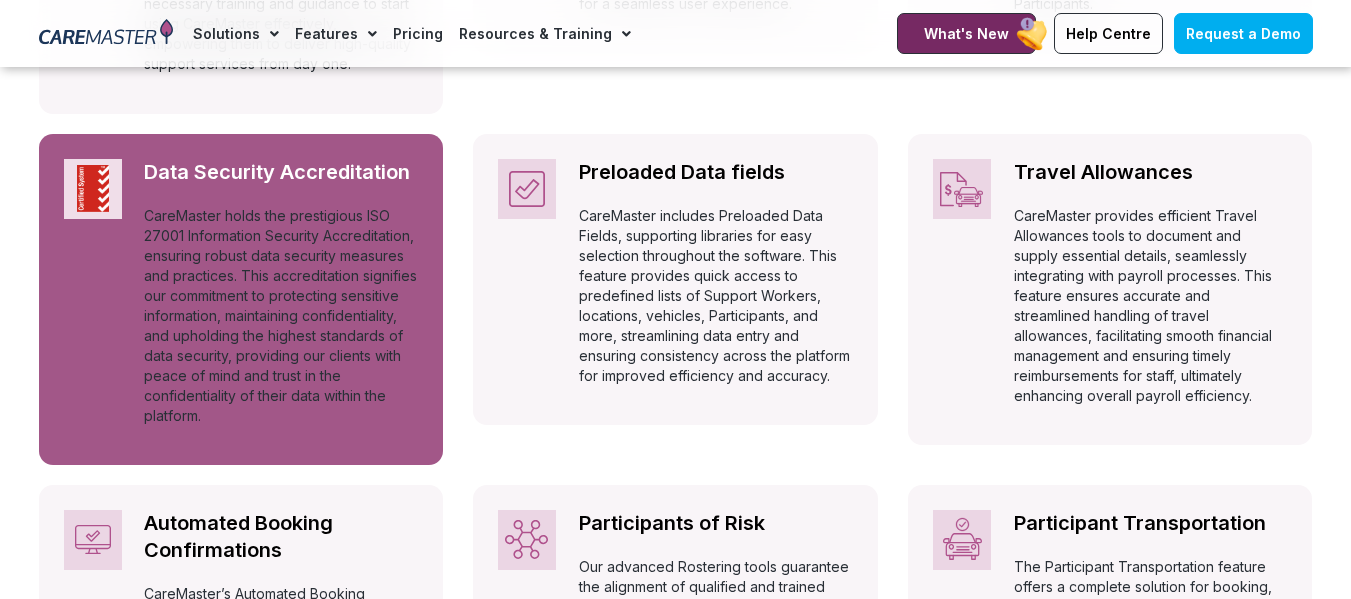 click on "CareMaster holds the prestigious ISO 27001 Information Security Accreditation, ensuring robust data security measures and practices. This accreditation signifies our commitment to protecting sensitive information, maintaining confidentiality, and upholding the highest standards of data security, providing our clients with peace of mind and trust in the confidentiality of their data within the platform." 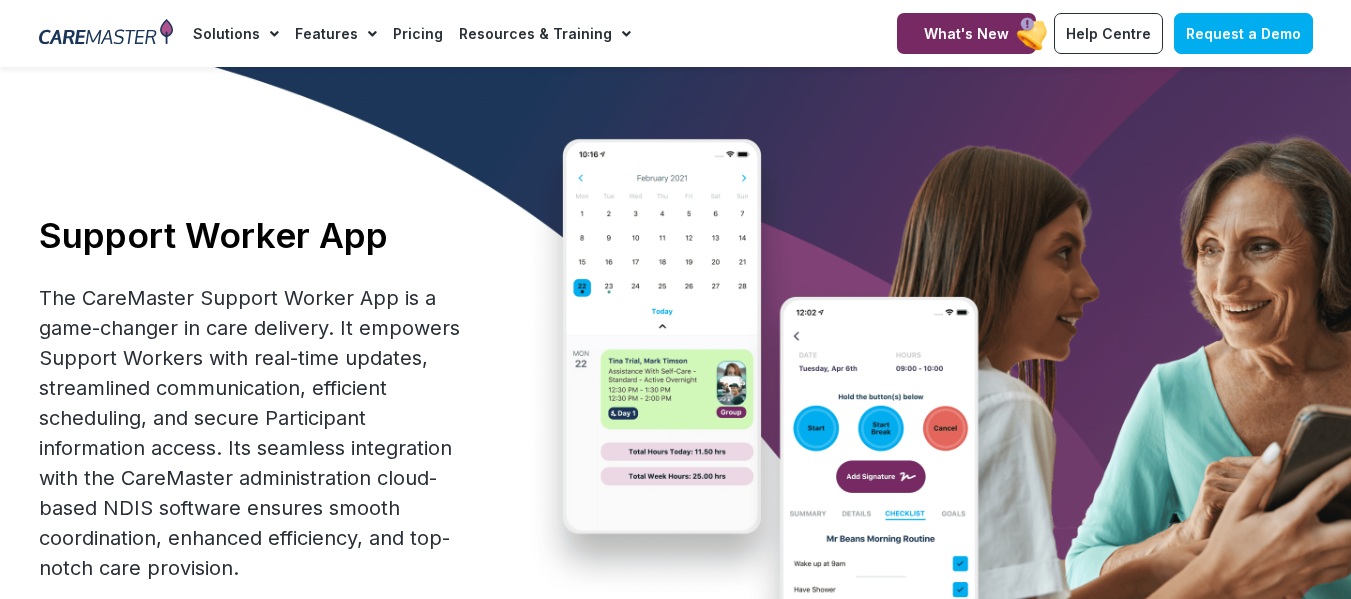 scroll, scrollTop: 0, scrollLeft: 0, axis: both 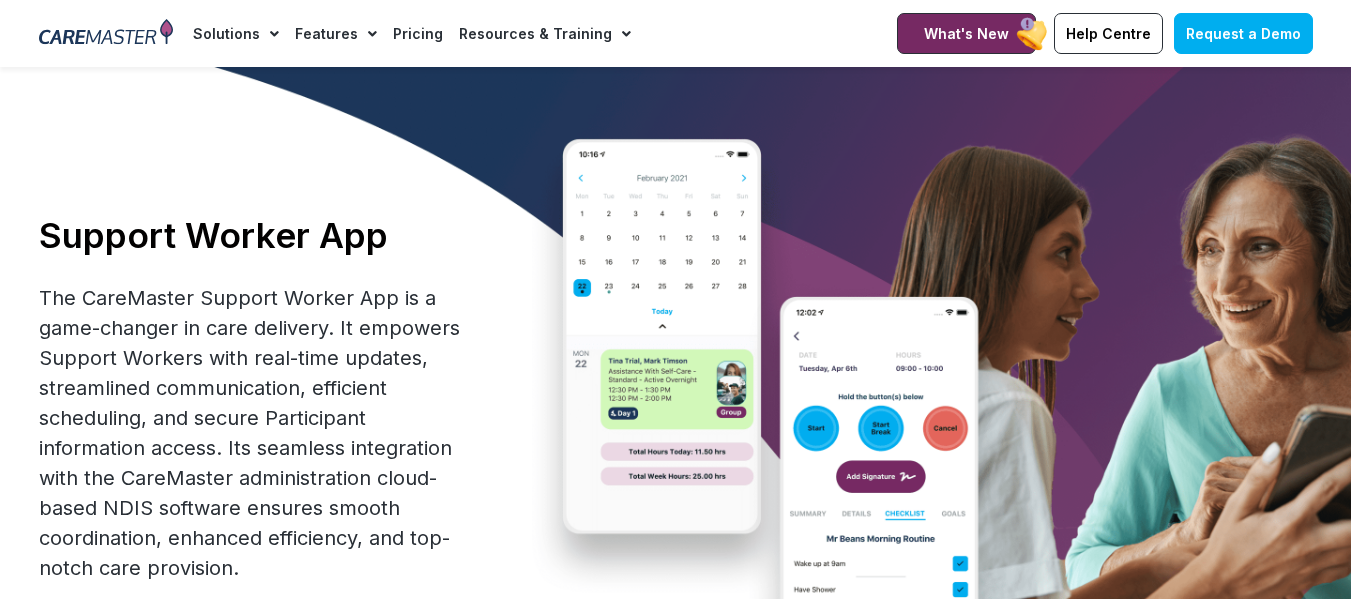 drag, startPoint x: 0, startPoint y: 0, endPoint x: 574, endPoint y: 34, distance: 575.0061 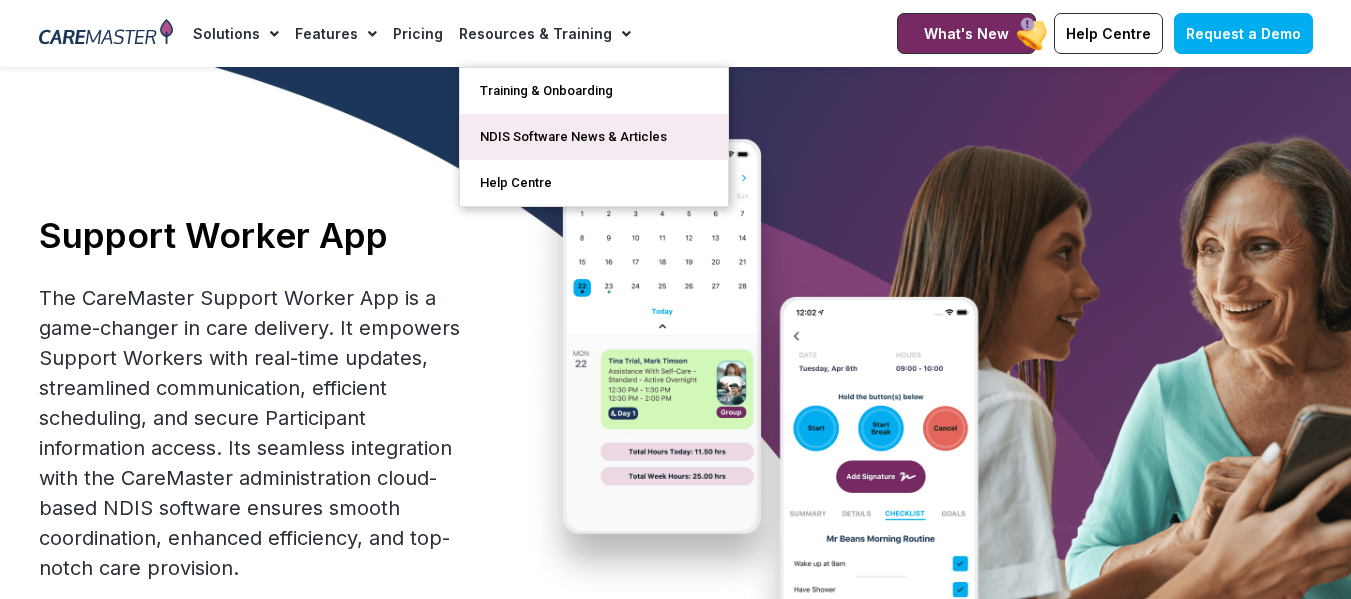 click on "NDIS Software News & Articles" 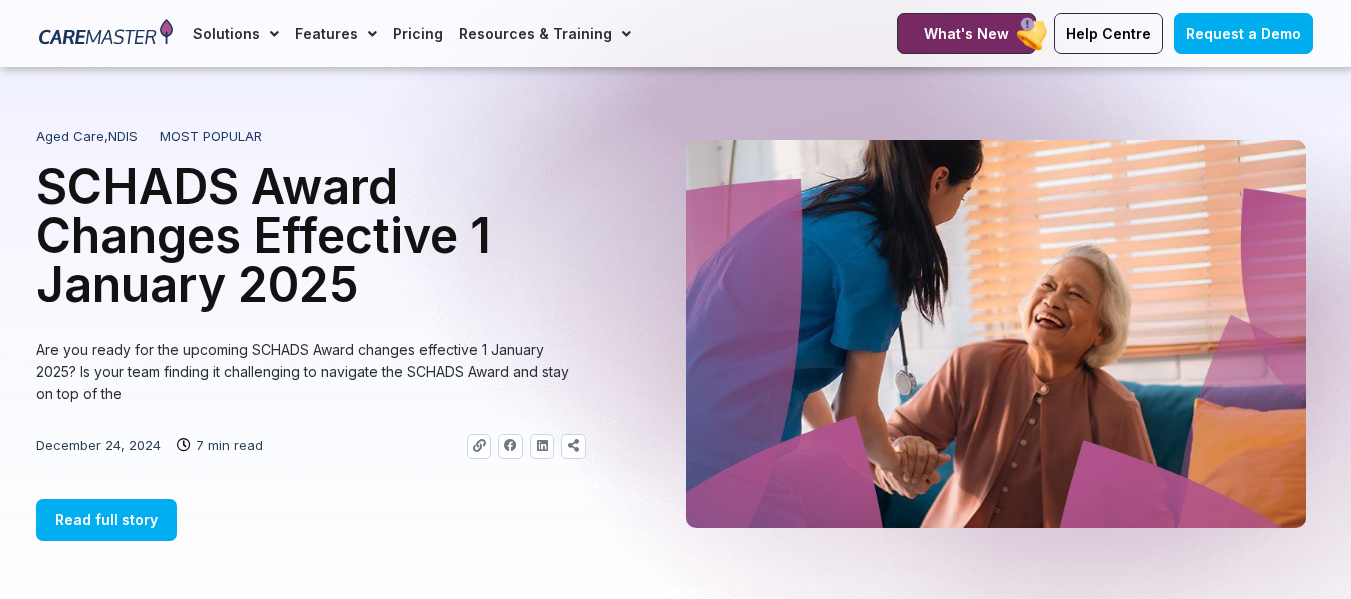 scroll, scrollTop: 600, scrollLeft: 0, axis: vertical 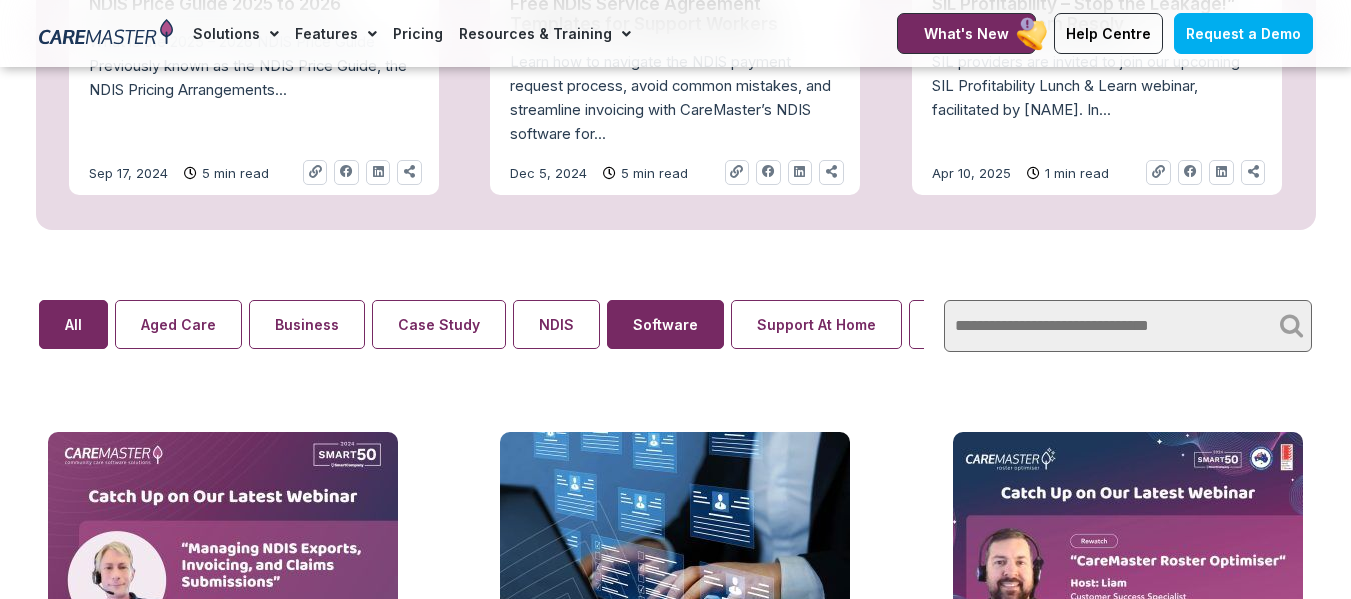 click on "Software" at bounding box center (665, 324) 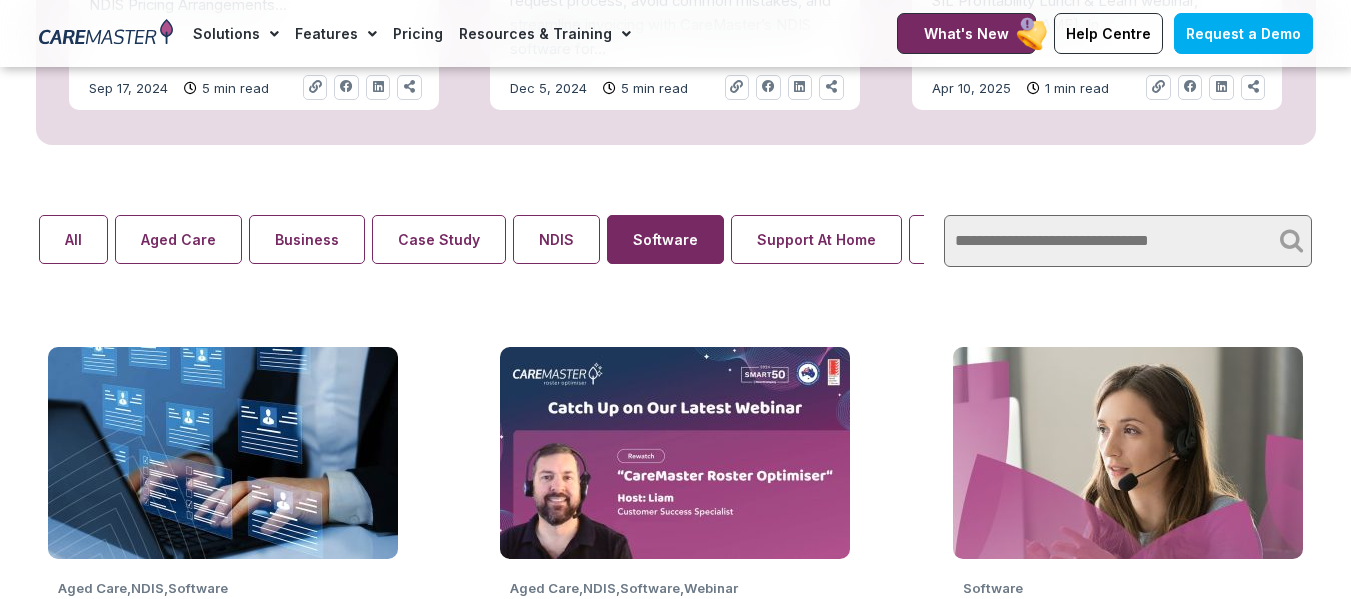 scroll, scrollTop: 1400, scrollLeft: 0, axis: vertical 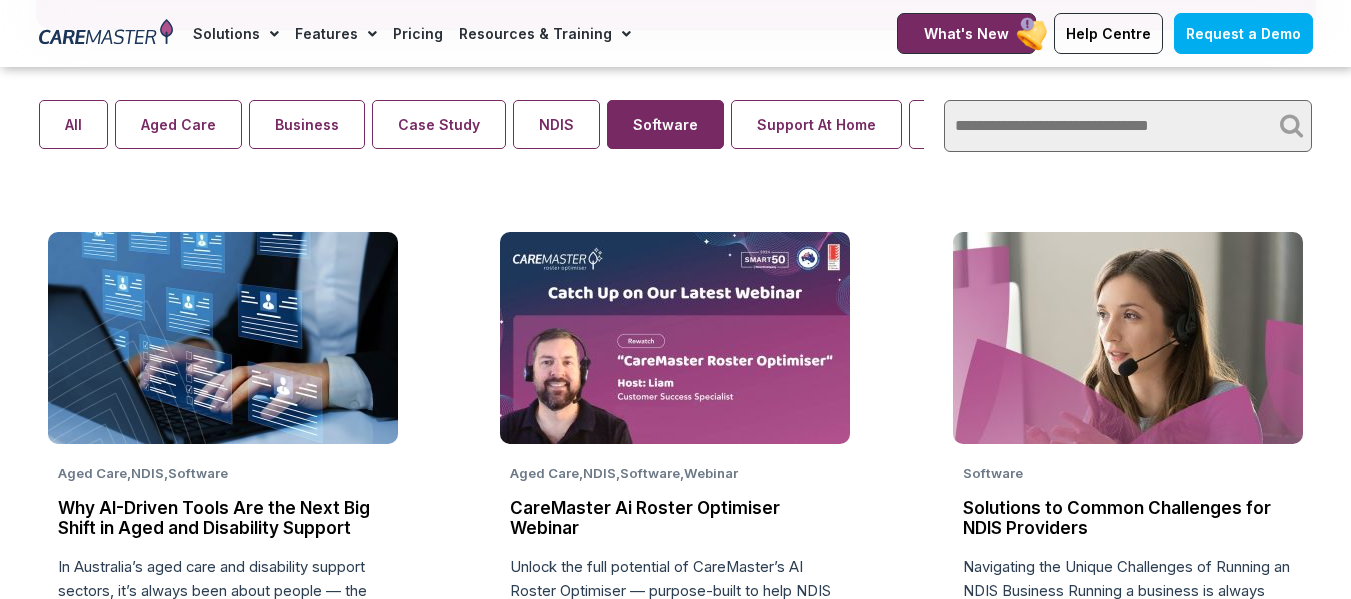 click on "Aged Care ,  NDIS ,  Software
Why AI-Driven Tools Are the Next Big Shift in Aged and Disability Support
In Australia’s aged care and disability support sectors, it’s always been about people — the care they receive, the connections...
Jun 2, 2025
7 min read
Link
Facebook
Linkedin
Share-alt" 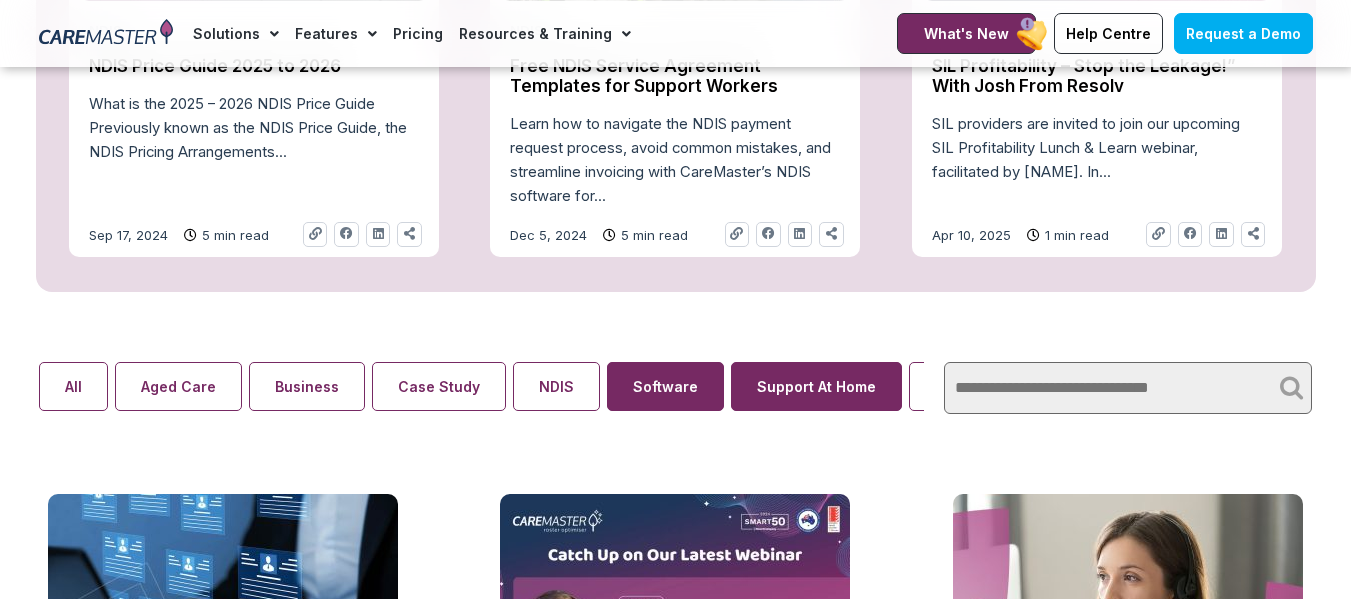 scroll, scrollTop: 1100, scrollLeft: 0, axis: vertical 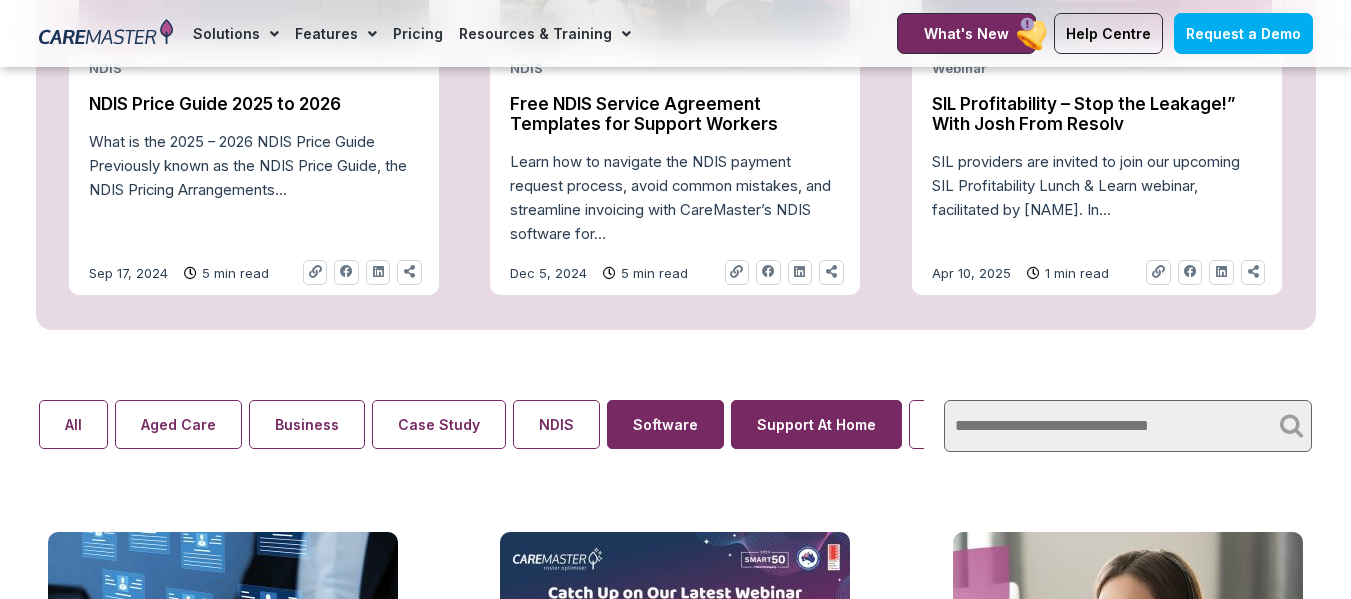 click on "Support At Home" at bounding box center [816, 424] 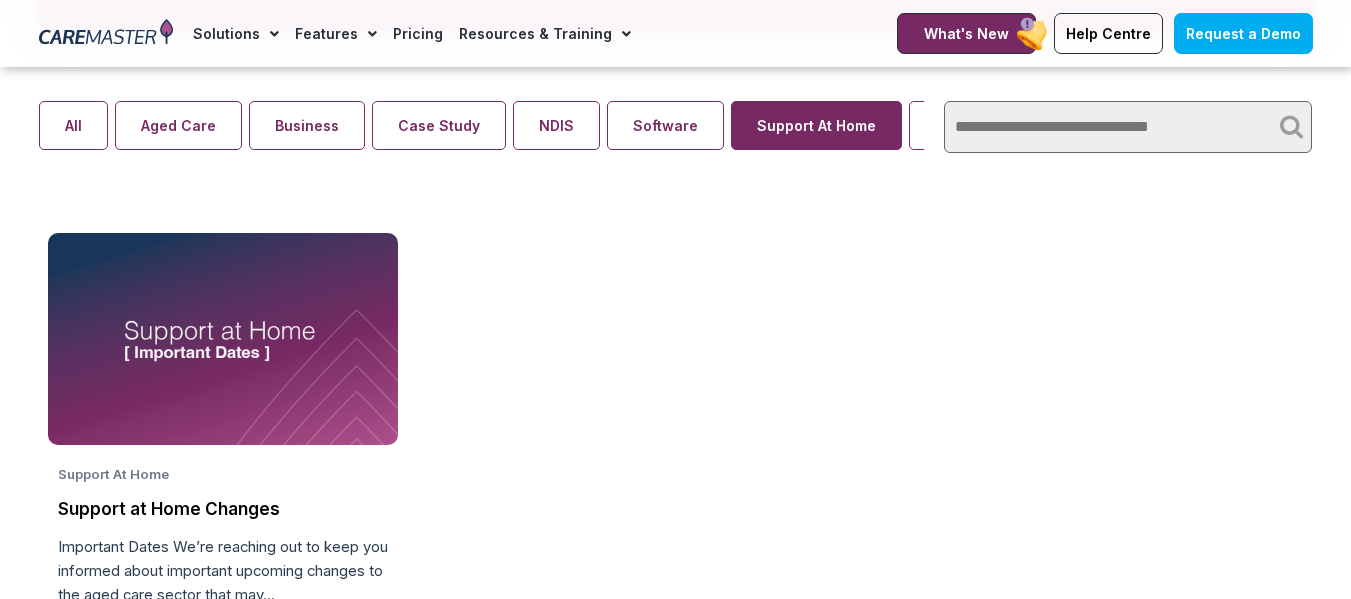 scroll, scrollTop: 1400, scrollLeft: 0, axis: vertical 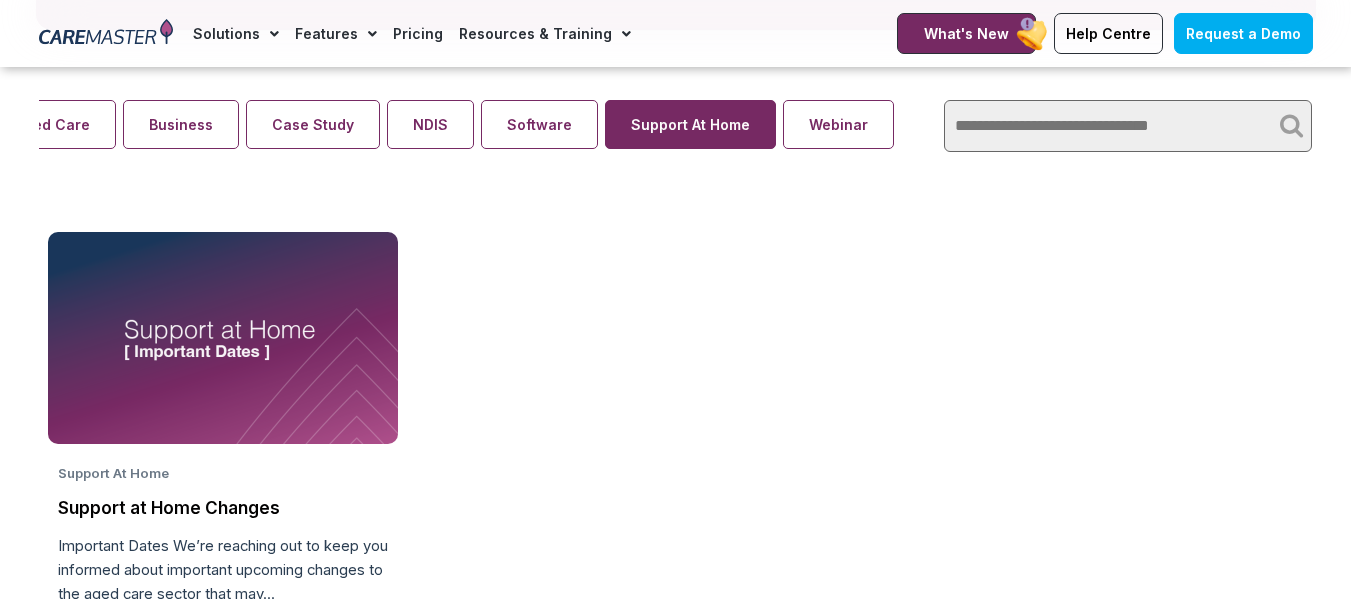 drag, startPoint x: 877, startPoint y: 130, endPoint x: 640, endPoint y: 147, distance: 237.60892 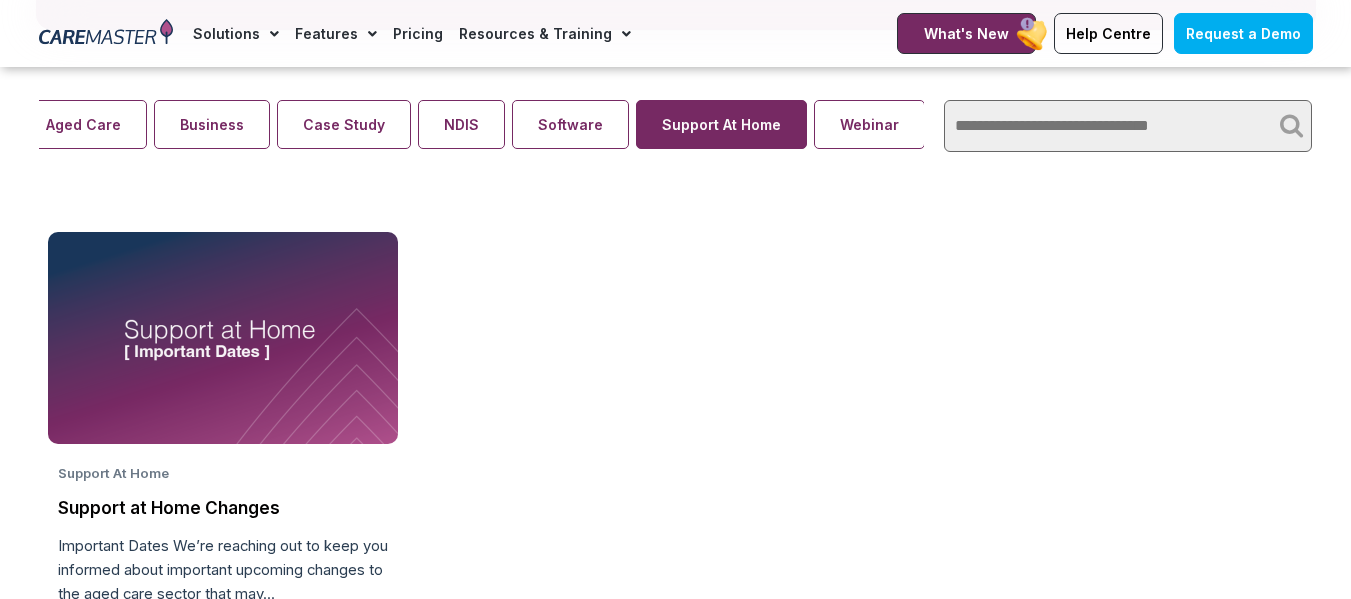 scroll, scrollTop: 0, scrollLeft: 74, axis: horizontal 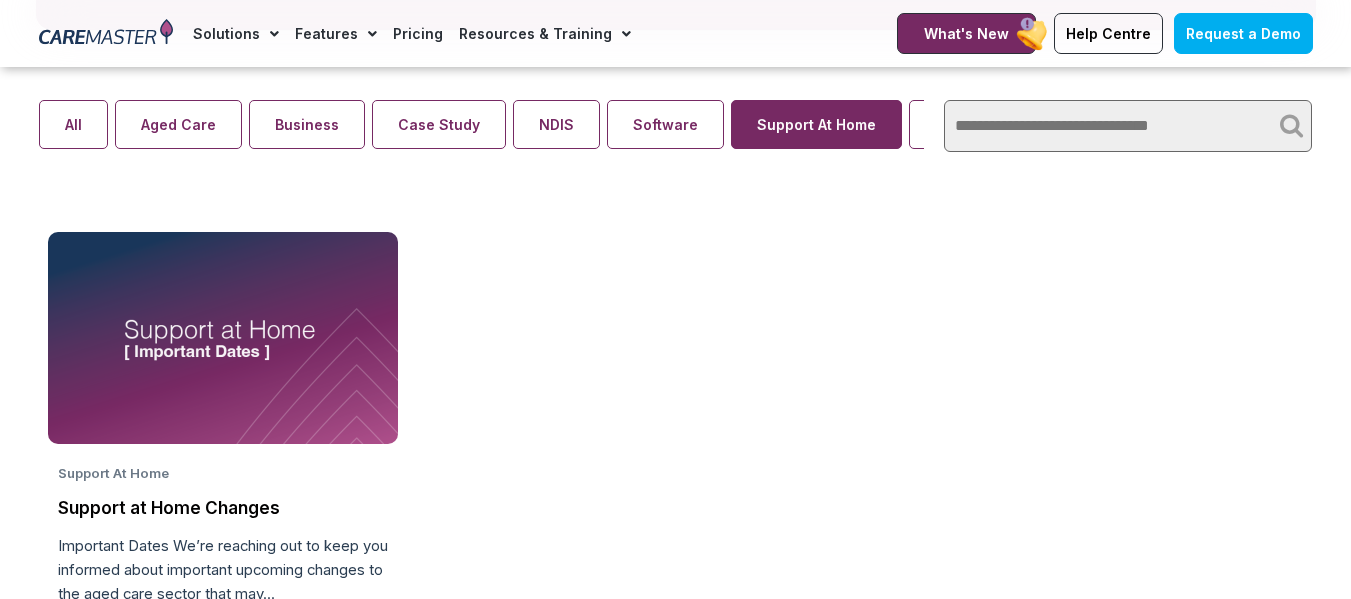 drag, startPoint x: 441, startPoint y: 132, endPoint x: 797, endPoint y: 146, distance: 356.27518 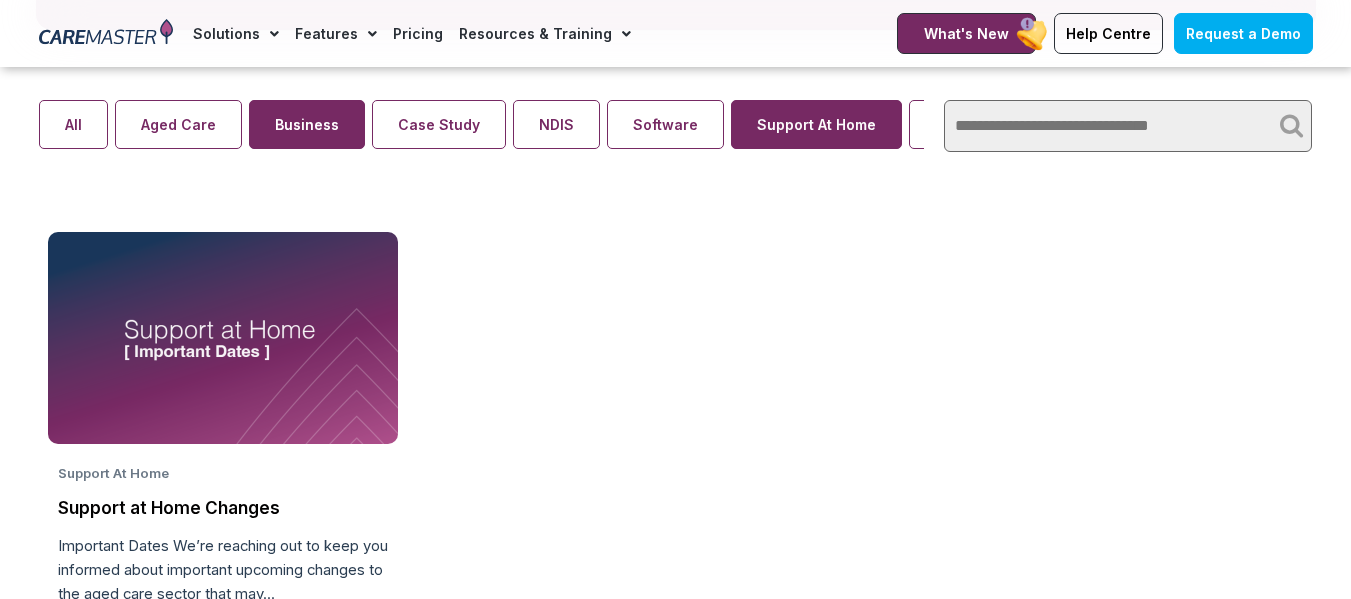 click on "Business" at bounding box center [307, 124] 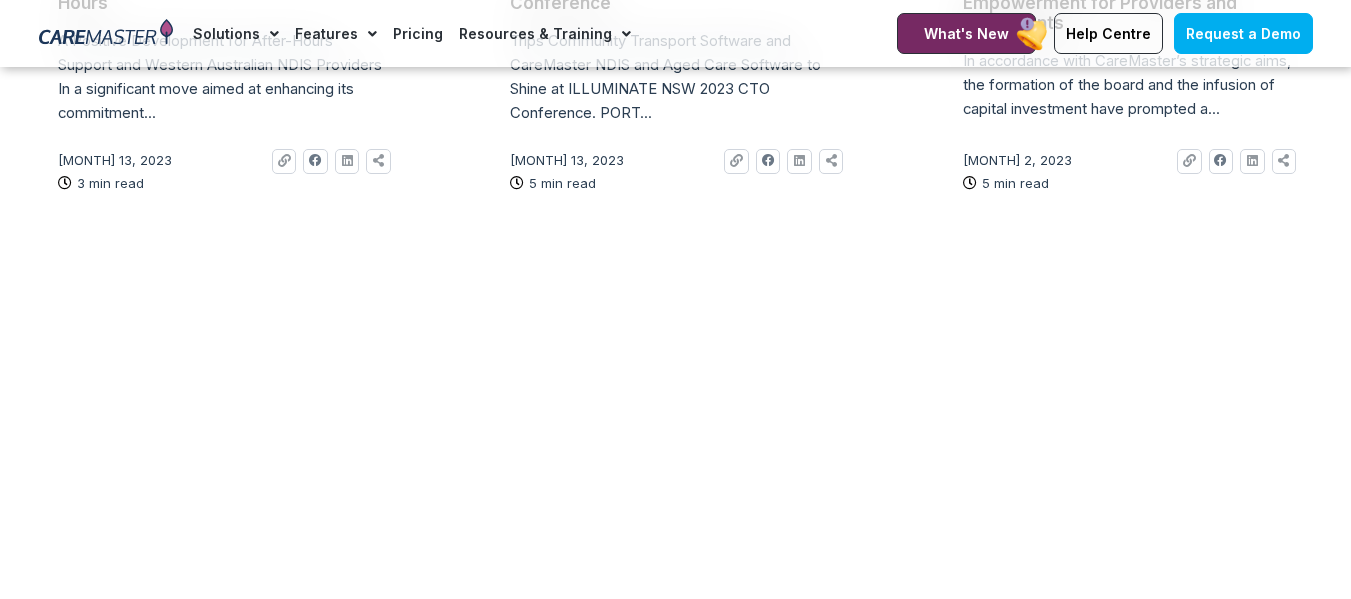 scroll, scrollTop: 2600, scrollLeft: 0, axis: vertical 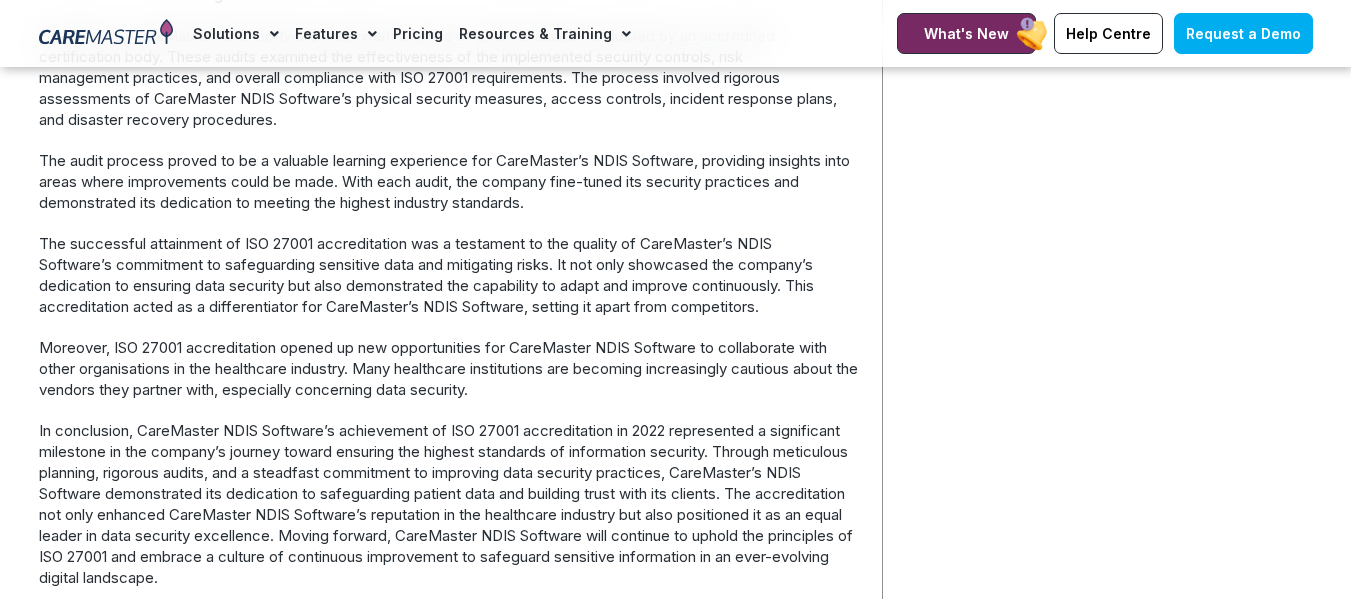 click on "Moreover, ISO 27001 accreditation opened up new opportunities for CareMaster NDIS Software to collaborate with other organisations in the healthcare industry. Many healthcare institutions are becoming increasingly cautious about the vendors they partner with, especially concerning data security." at bounding box center [450, 368] 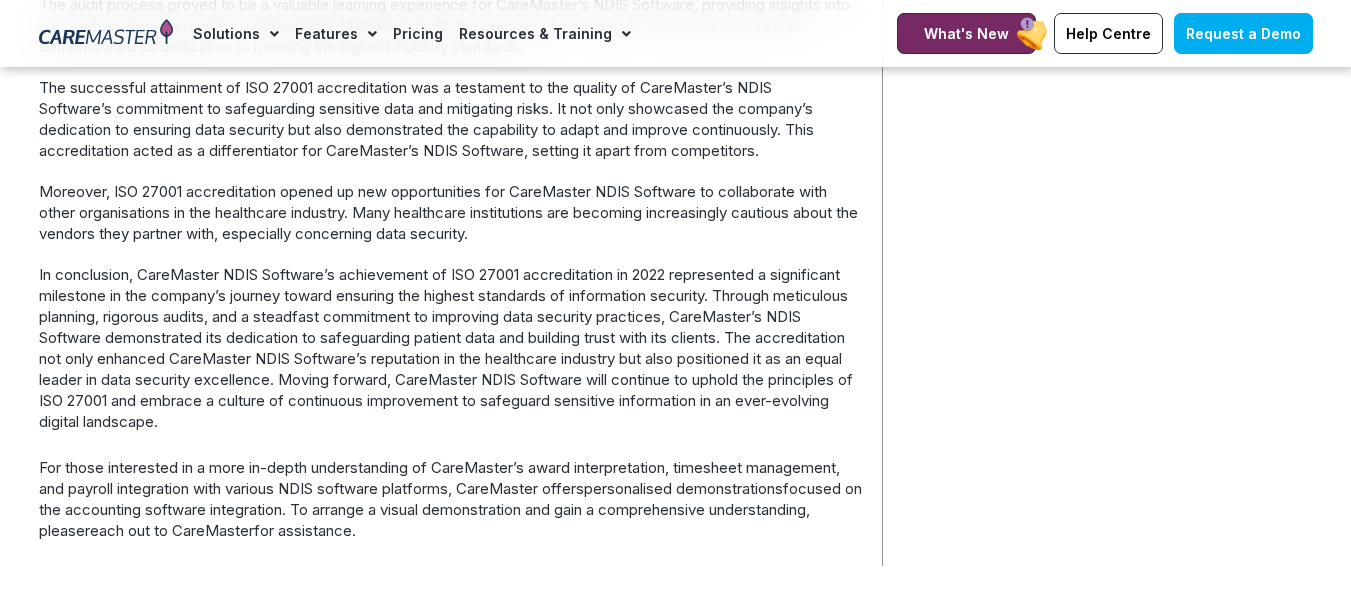 scroll, scrollTop: 1400, scrollLeft: 0, axis: vertical 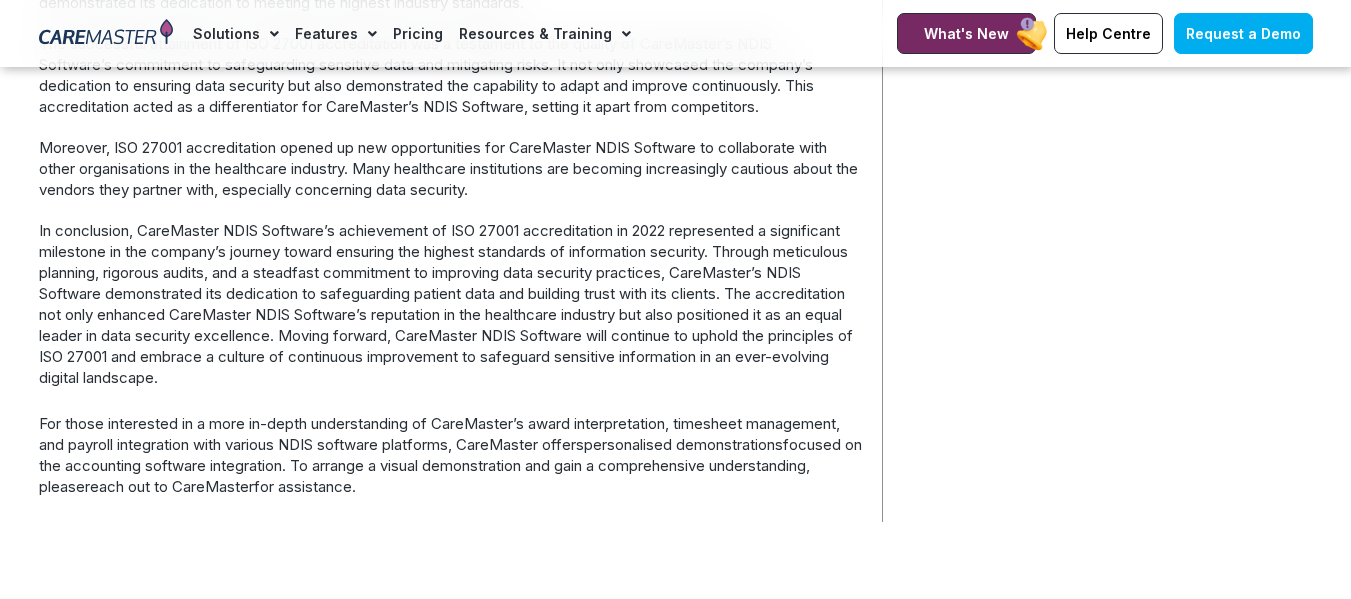 click on "Home  /  Administrator Features  /  NDIS Software Accreditation                   Book a FREE Demo today          Book a Demo today to ask questions, learn about our software features and understand our pricing and ongoing support!                Request Demo                                             Related Features             NDIS Compliance               Document Control               Book a Demo" at bounding box center (1103, -381) 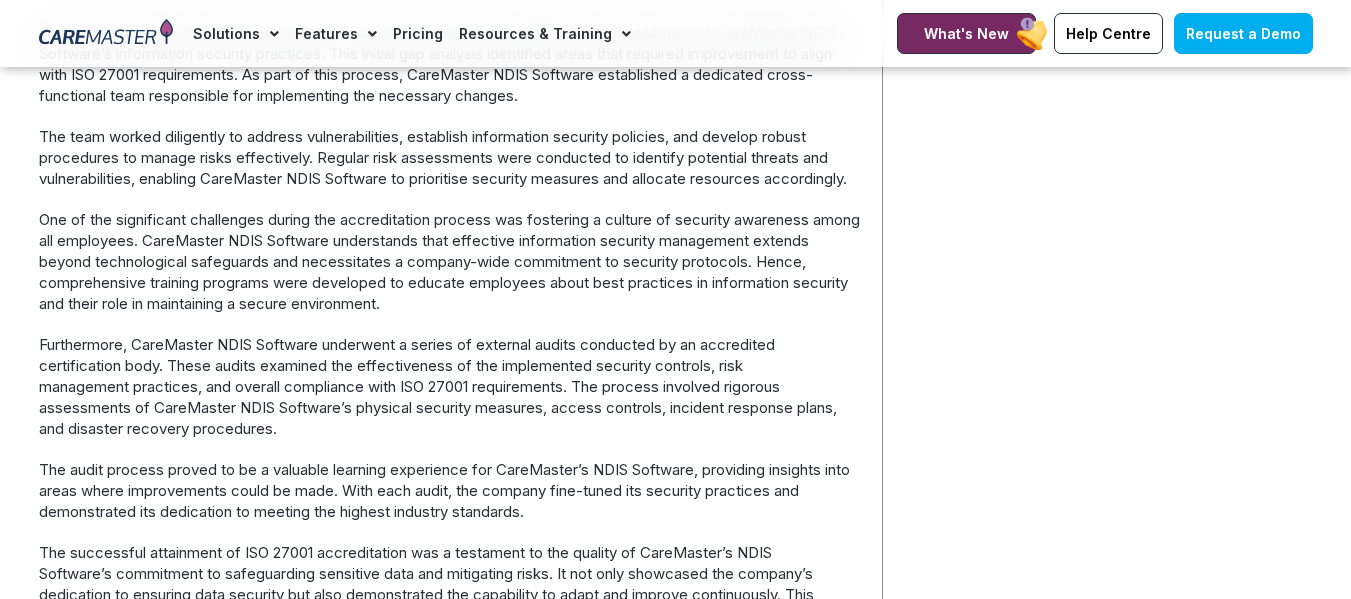 scroll, scrollTop: 860, scrollLeft: 0, axis: vertical 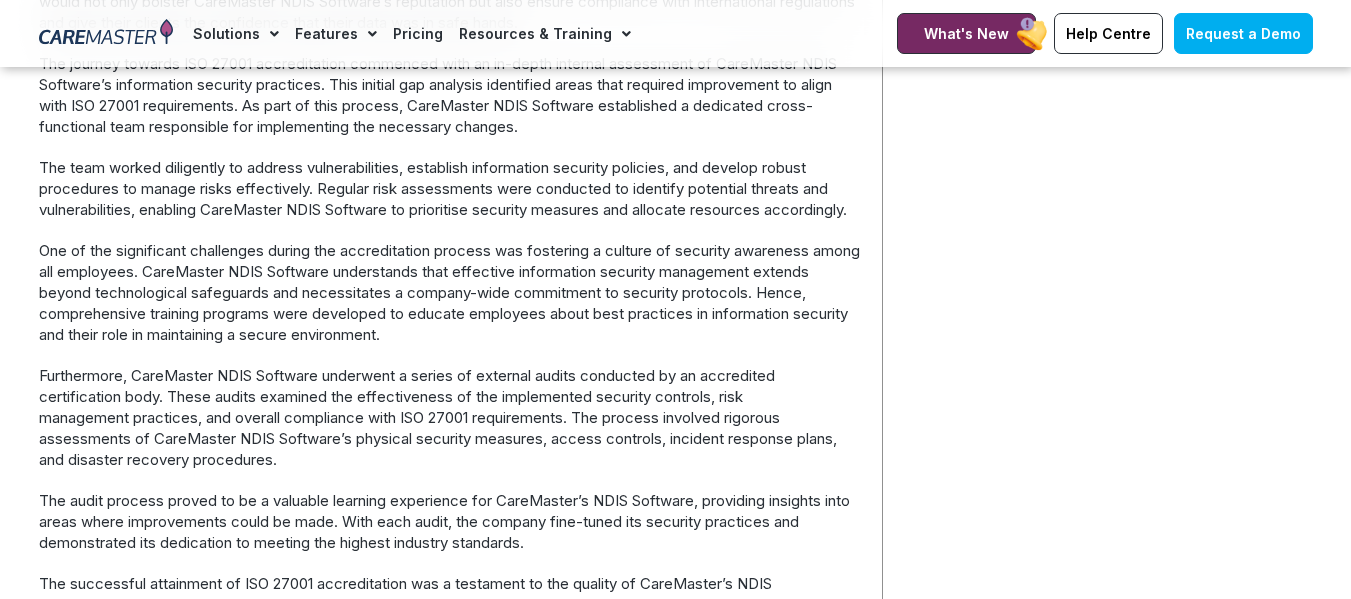 click on "Home  /  Administrator Features  /  NDIS Software Accreditation                   Book a FREE Demo today          Book a Demo today to ask questions, learn about our software features and understand our pricing and ongoing support!                Request Demo                                             Related Features             NDIS Compliance               Document Control               Book a Demo" at bounding box center (1103, 159) 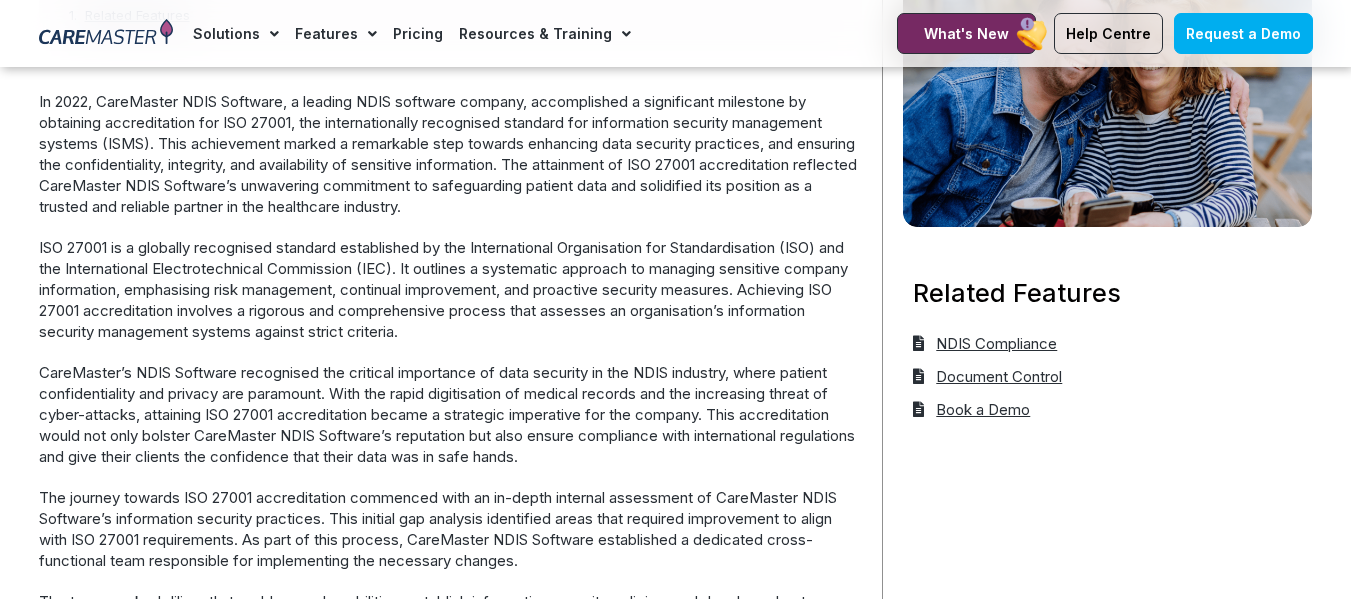 scroll, scrollTop: 460, scrollLeft: 0, axis: vertical 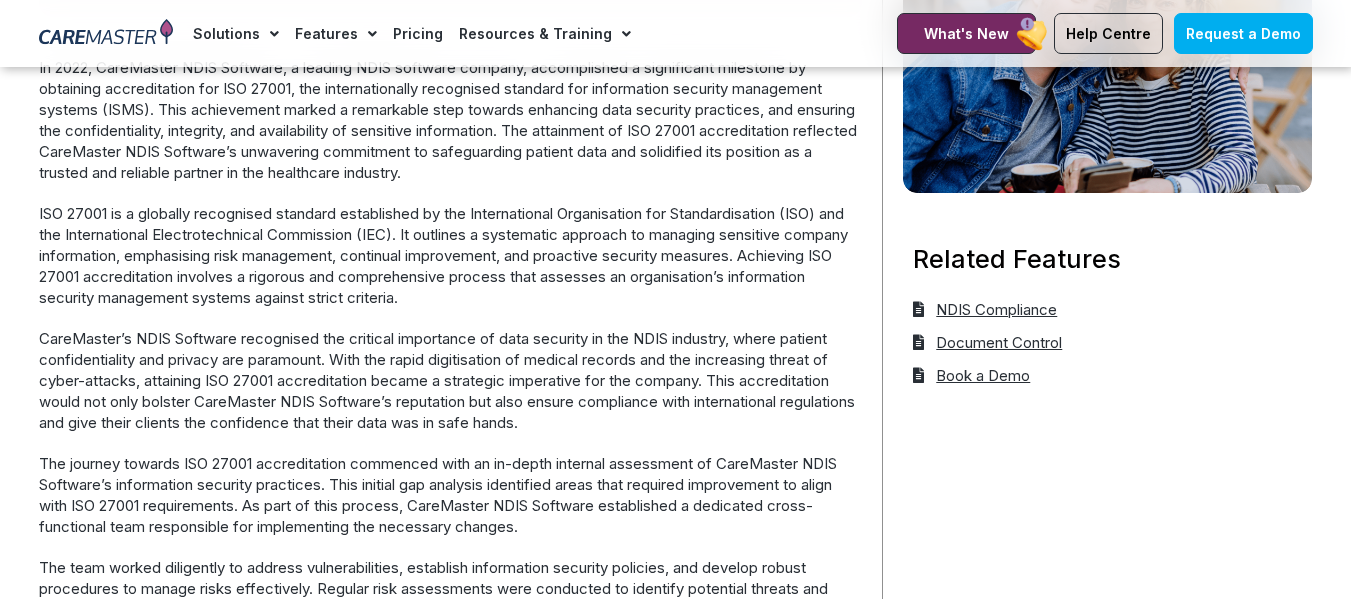 click on "ISO 27001 is a globally recognised standard established by the International Organisation for Standardisation (ISO) and the International Electrotechnical Commission (IEC). It outlines a systematic approach to managing sensitive company information, emphasising risk management, continual improvement, and proactive security measures. Achieving ISO 27001 accreditation involves a rigorous and comprehensive process that assesses an organisation’s information security management systems against strict criteria." at bounding box center [450, 255] 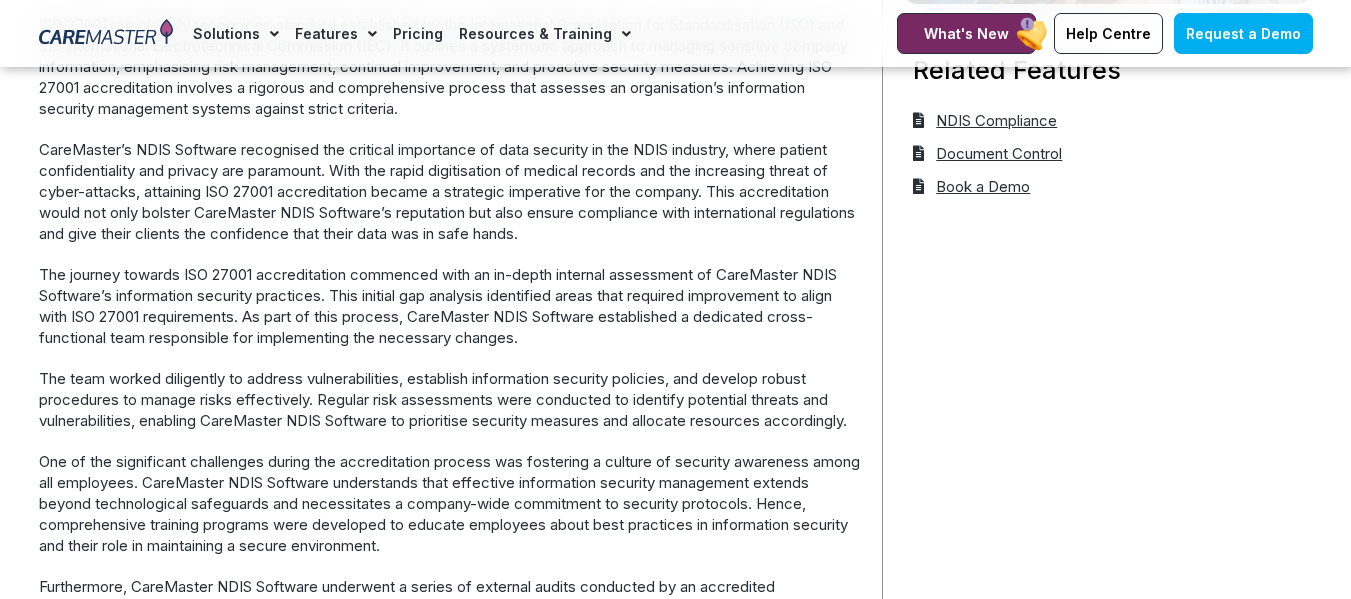 scroll, scrollTop: 660, scrollLeft: 0, axis: vertical 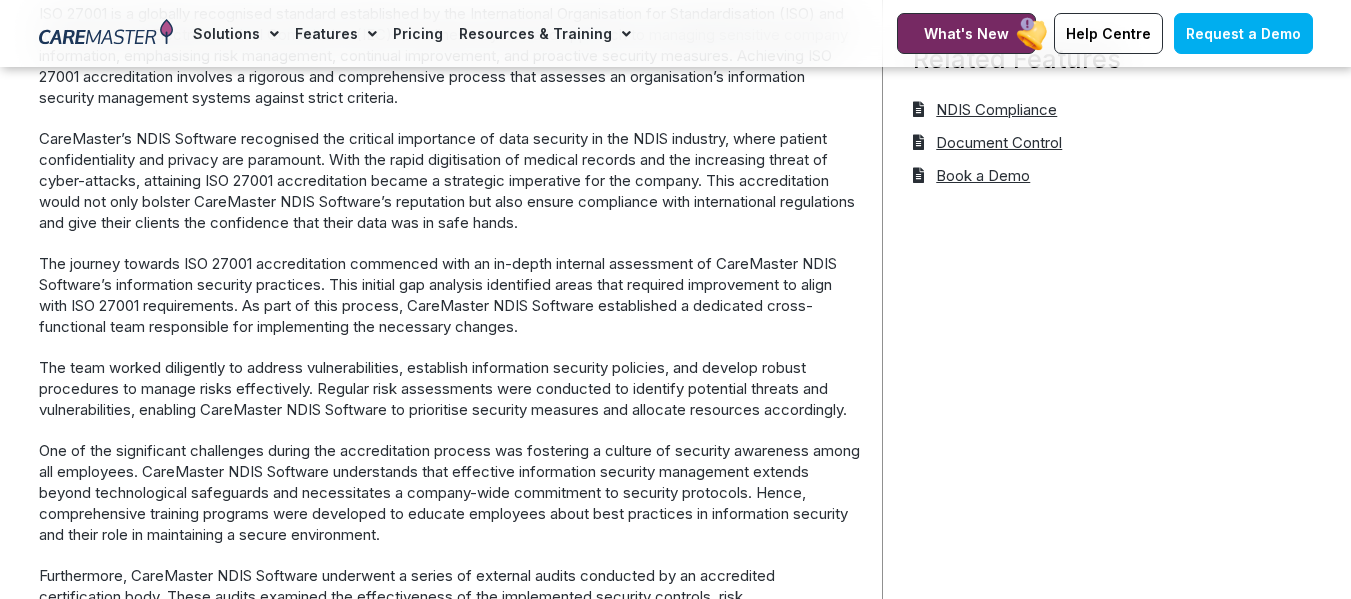 click on "Home  /  Administrator Features  /  NDIS Software Accreditation                   Book a FREE Demo today          Book a Demo today to ask questions, learn about our software features and understand our pricing and ongoing support!                Request Demo                                             Related Features             NDIS Compliance               Document Control               Book a Demo" at bounding box center (1103, 359) 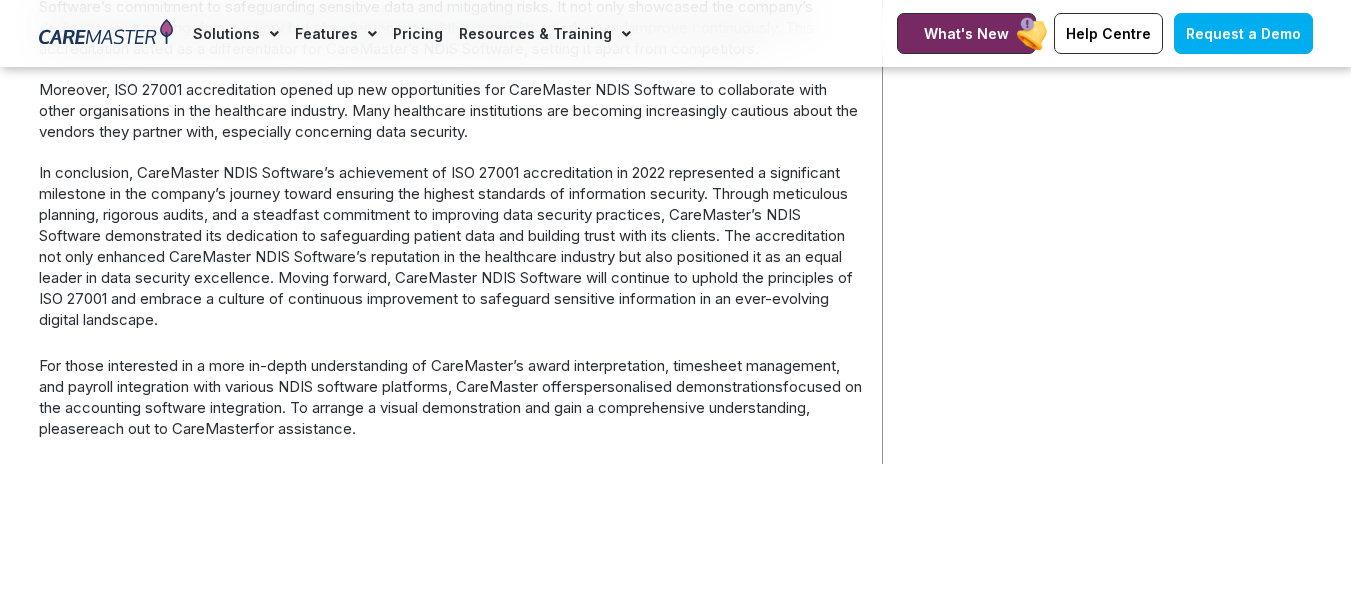 scroll, scrollTop: 1460, scrollLeft: 0, axis: vertical 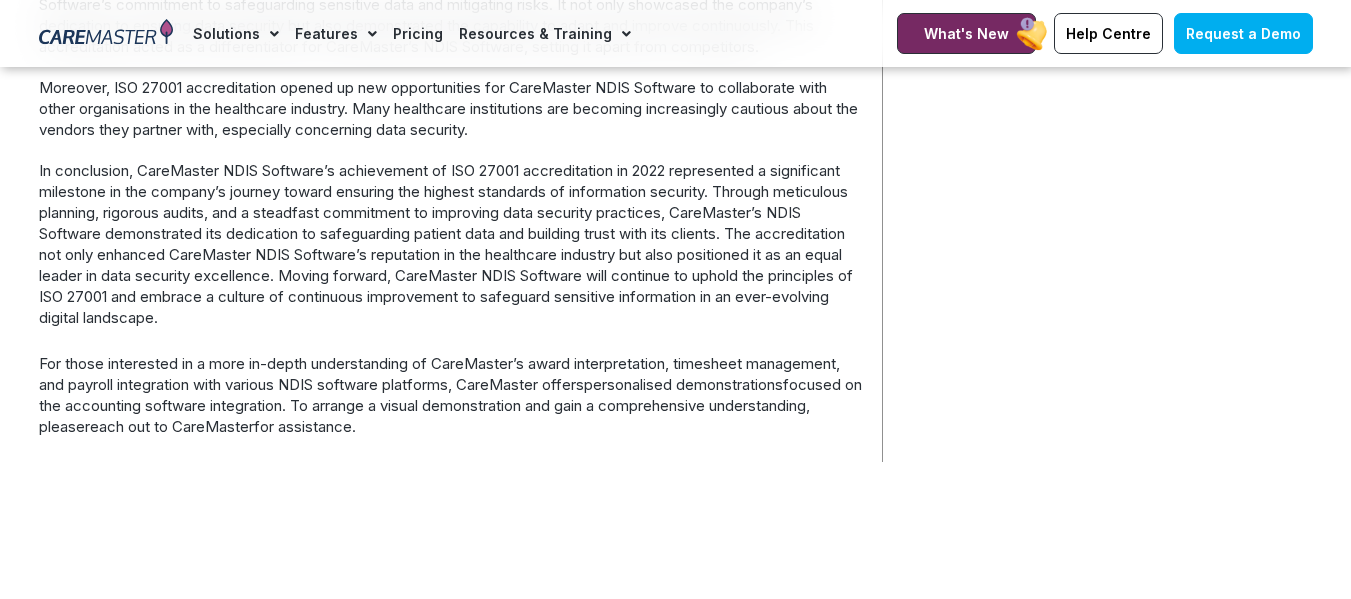 click on "In 2022, CareMaster NDIS Software, a leading NDIS software company, accomplished a significant milestone by obtaining accreditation for ISO 27001, the internationally recognised standard for information security management systems (ISMS). This achievement marked a remarkable step towards enhancing data security practices, and ensuring the confidentiality, integrity, and availability of sensitive information. The attainment of ISO 27001 accreditation reflected CareMaster NDIS Software’s unwavering commitment to safeguarding patient data and solidified its position as a trusted and reliable partner in the healthcare industry.         The team worked diligently to address vulnerabilities, establish information security policies, and develop robust procedures to manage risks effectively. Regular risk assessments were conducted to identify potential threats and vulnerabilities, enabling CareMaster NDIS Software to prioritise security measures and allocate resources accordingly." at bounding box center [450, -308] 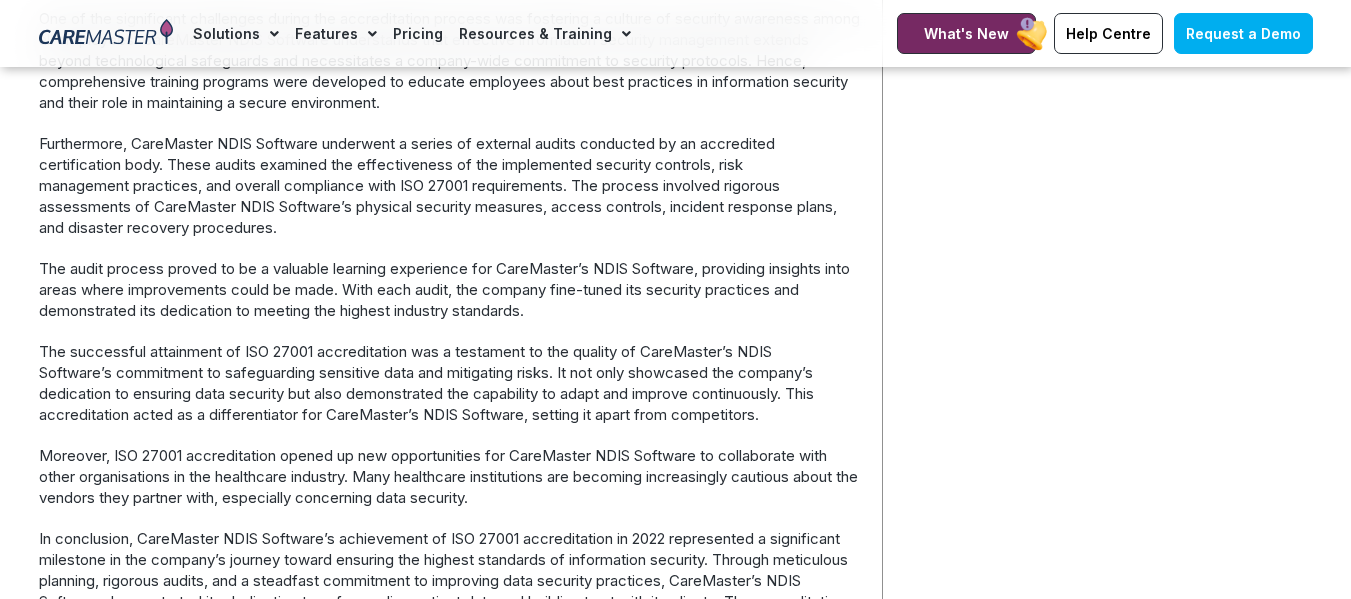 scroll, scrollTop: 1060, scrollLeft: 0, axis: vertical 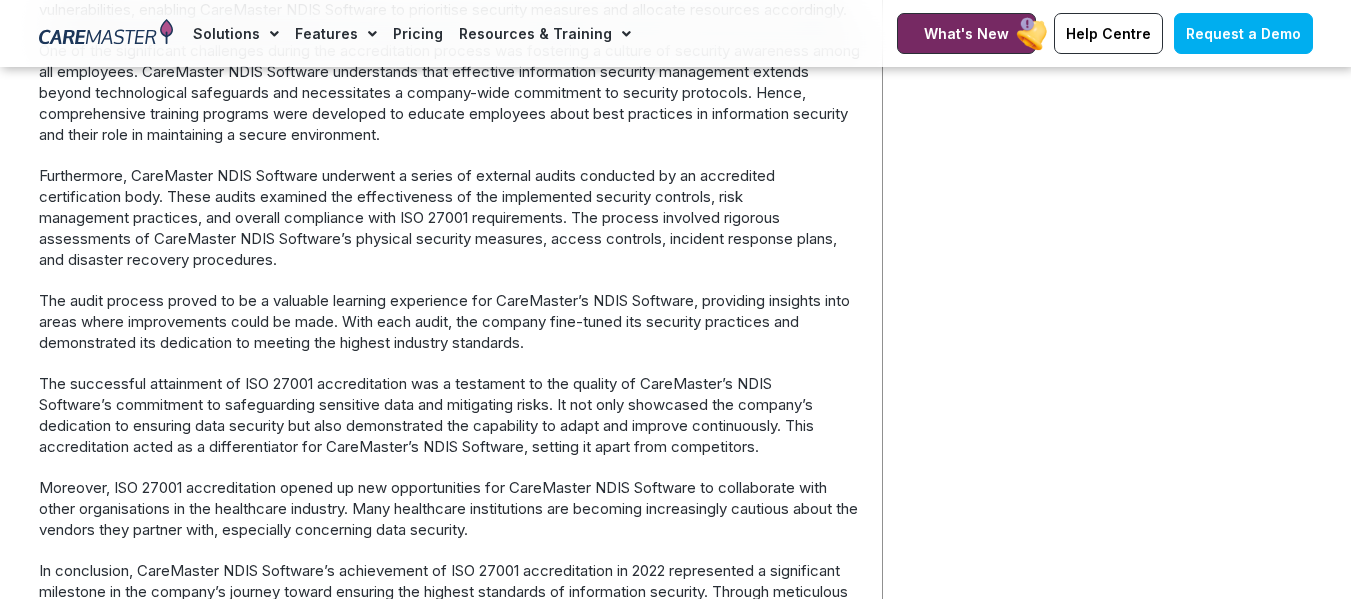 click on "The audit process proved to be a valuable learning experience for CareMaster’s NDIS Software, providing insights into areas where improvements could be made. With each audit, the company fine-tuned its security practices and demonstrated its dedication to meeting the highest industry standards." at bounding box center [450, 321] 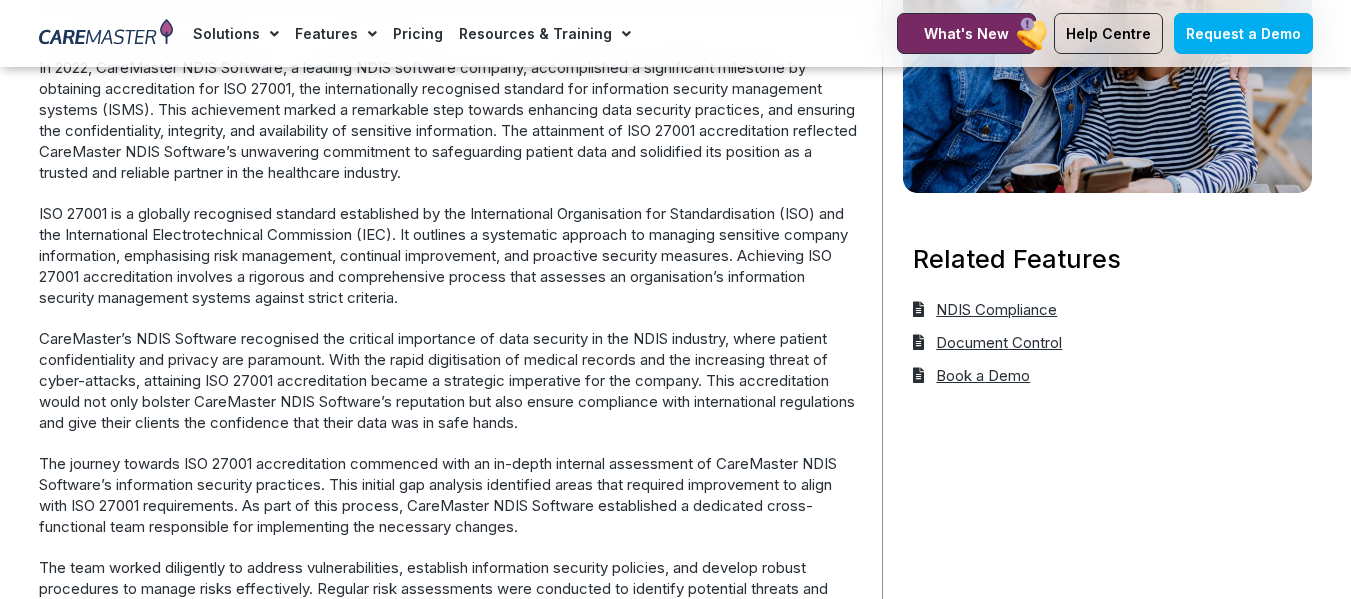scroll, scrollTop: 360, scrollLeft: 0, axis: vertical 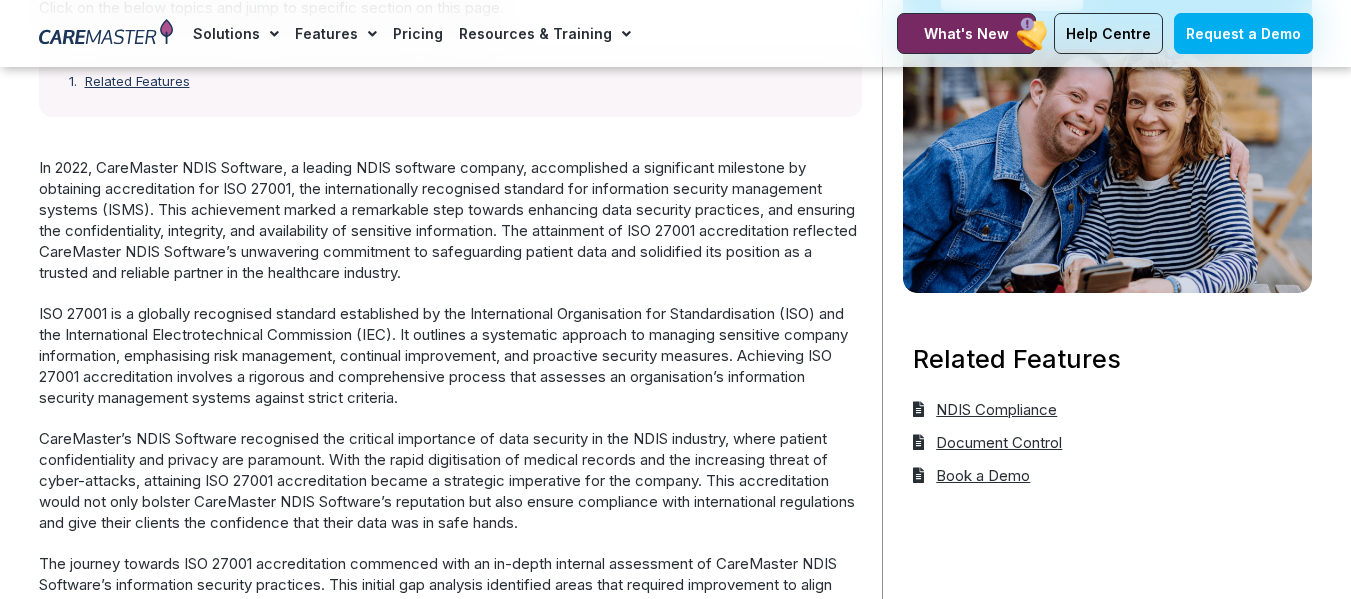 click on "In 2022, CareMaster NDIS Software, a leading NDIS software company, accomplished a significant milestone by obtaining accreditation for ISO 27001, the internationally recognised standard for information security management systems (ISMS). This achievement marked a remarkable step towards enhancing data security practices, and ensuring the confidentiality, integrity, and availability of sensitive information. The attainment of ISO 27001 accreditation reflected CareMaster NDIS Software’s unwavering commitment to safeguarding patient data and solidified its position as a trusted and reliable partner in the healthcare industry." at bounding box center [450, 220] 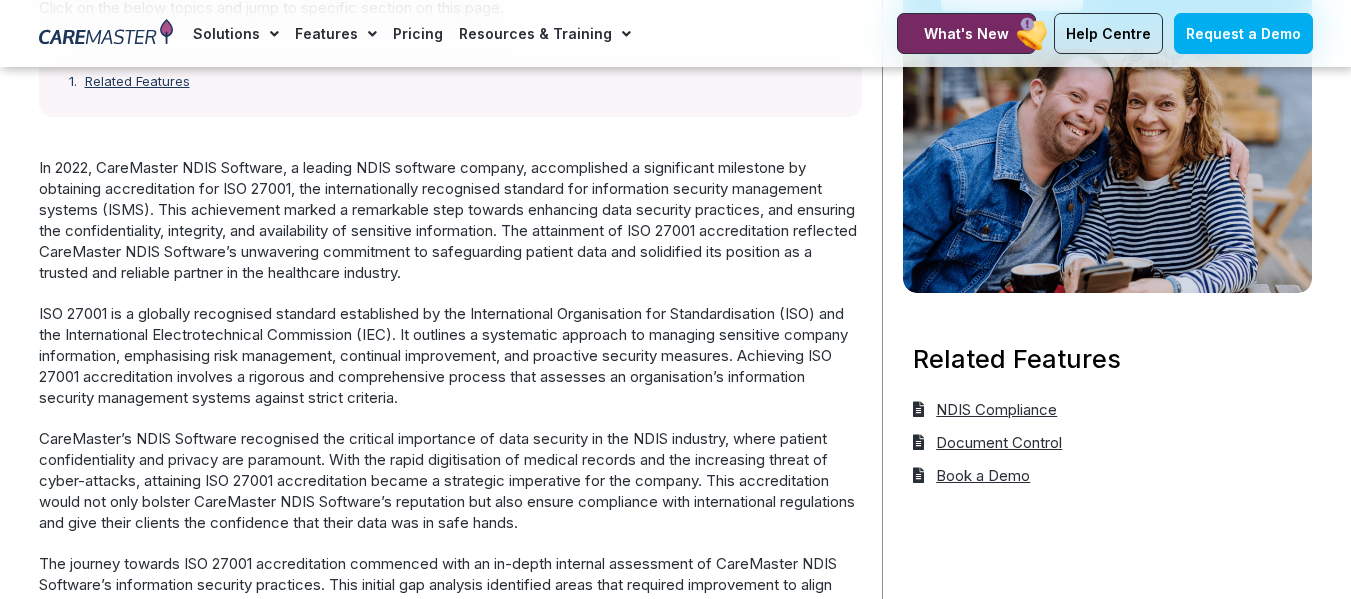 click on "ISO 27001 is a globally recognised standard established by the International Organisation for Standardisation (ISO) and the International Electrotechnical Commission (IEC). It outlines a systematic approach to managing sensitive company information, emphasising risk management, continual improvement, and proactive security measures. Achieving ISO 27001 accreditation involves a rigorous and comprehensive process that assesses an organisation’s information security management systems against strict criteria." at bounding box center [450, 355] 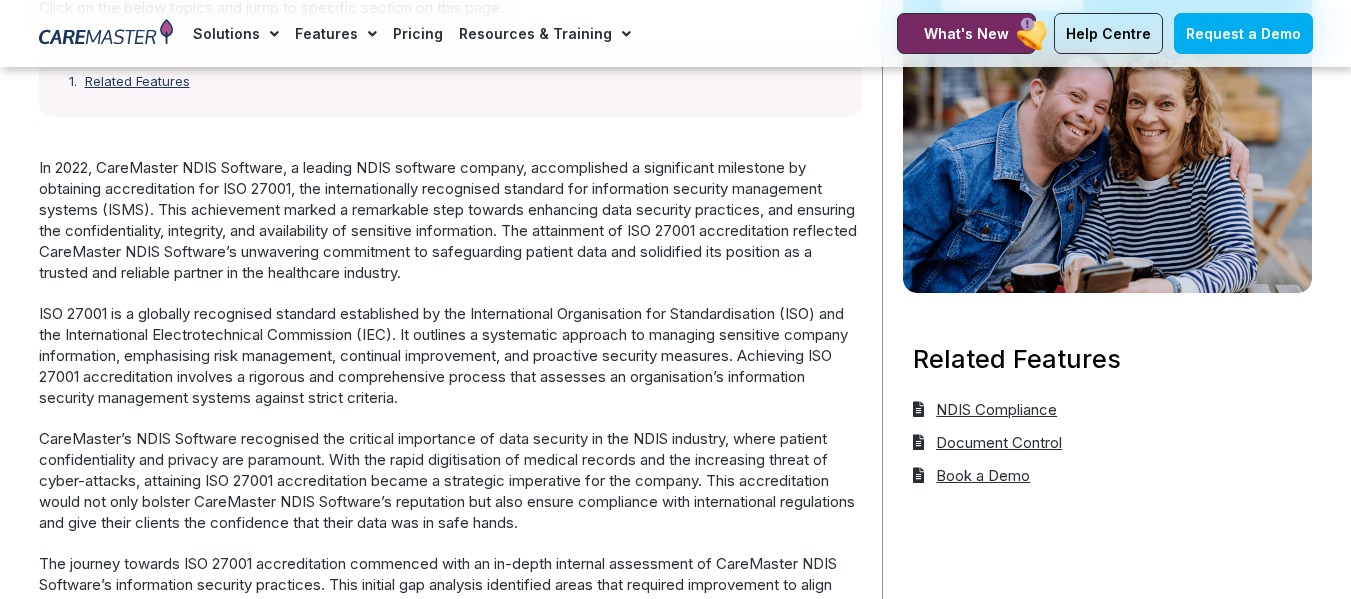 drag, startPoint x: 530, startPoint y: 301, endPoint x: 546, endPoint y: 303, distance: 16.124516 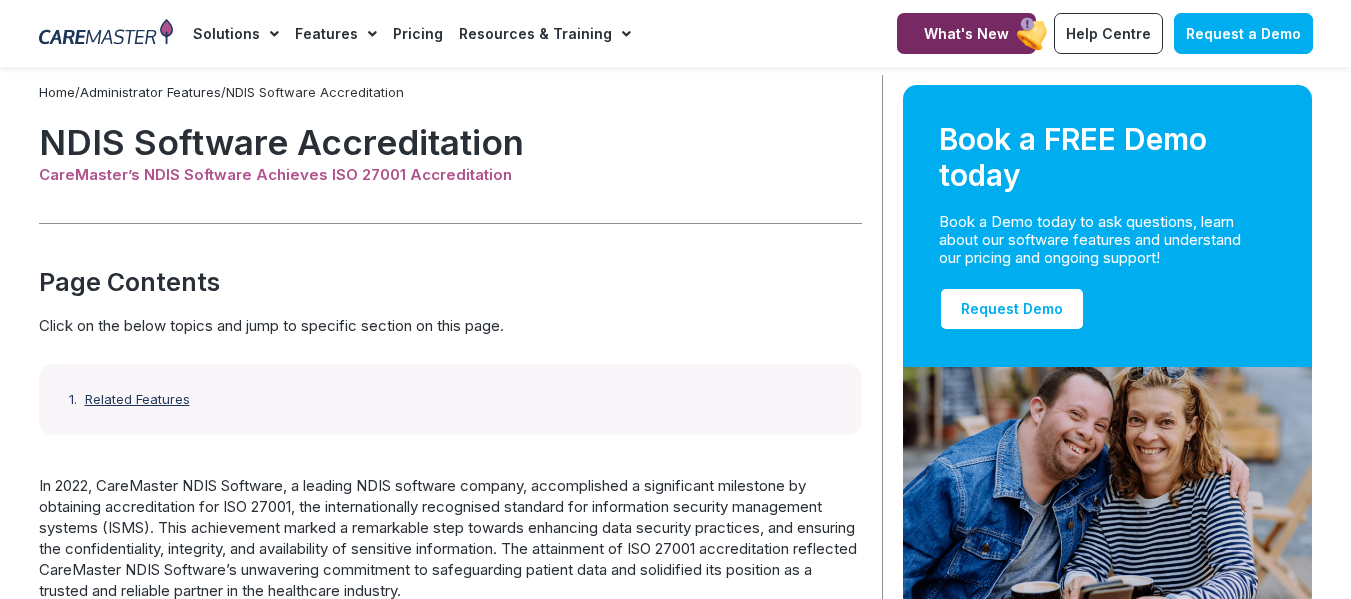 scroll, scrollTop: 0, scrollLeft: 0, axis: both 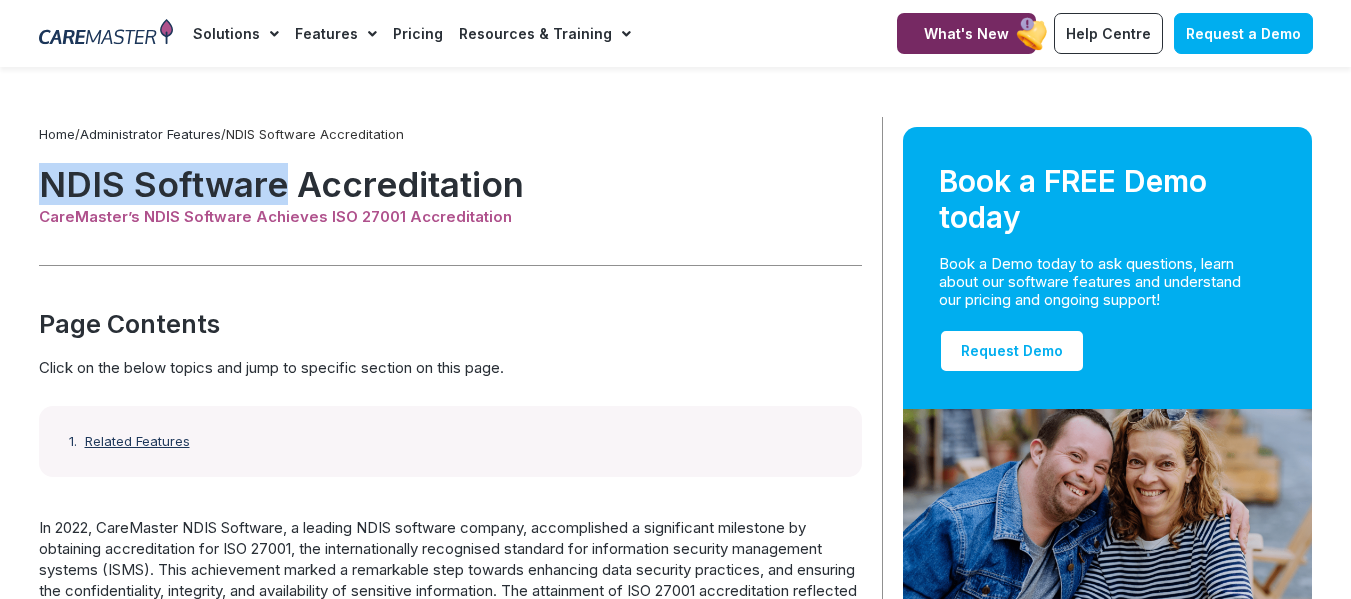 drag, startPoint x: 45, startPoint y: 184, endPoint x: 278, endPoint y: 193, distance: 233.17375 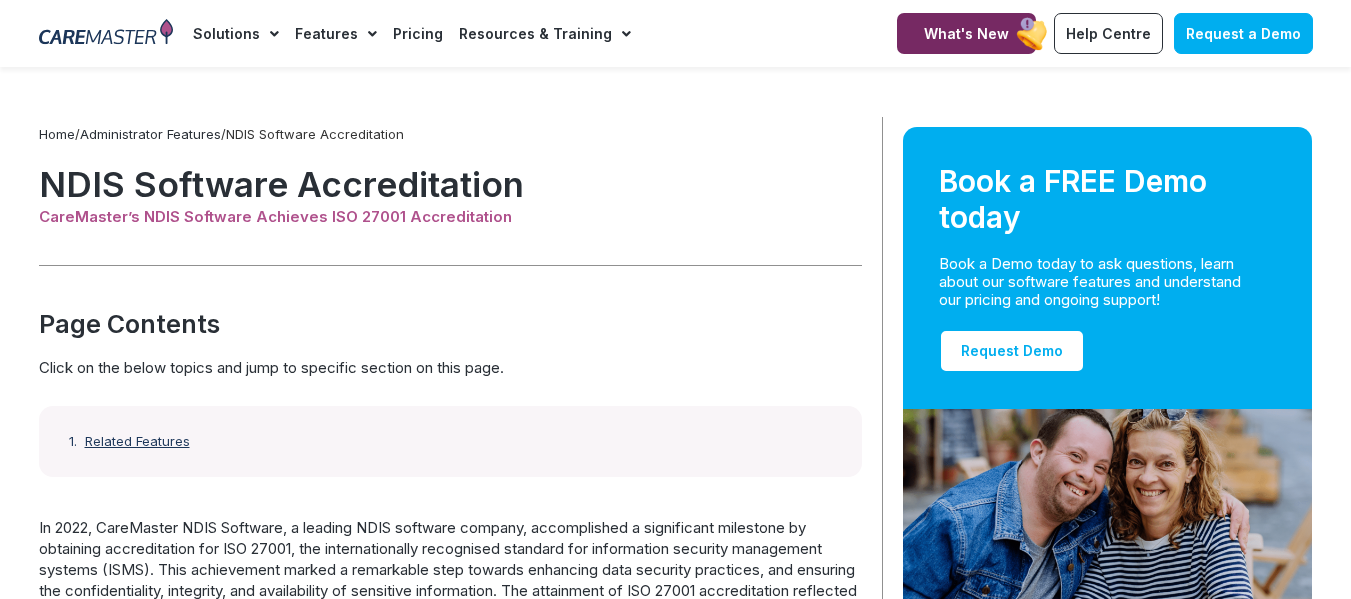 click on "CareMaster’s NDIS Software Achieves ISO 27001 Accreditation" at bounding box center [450, 235] 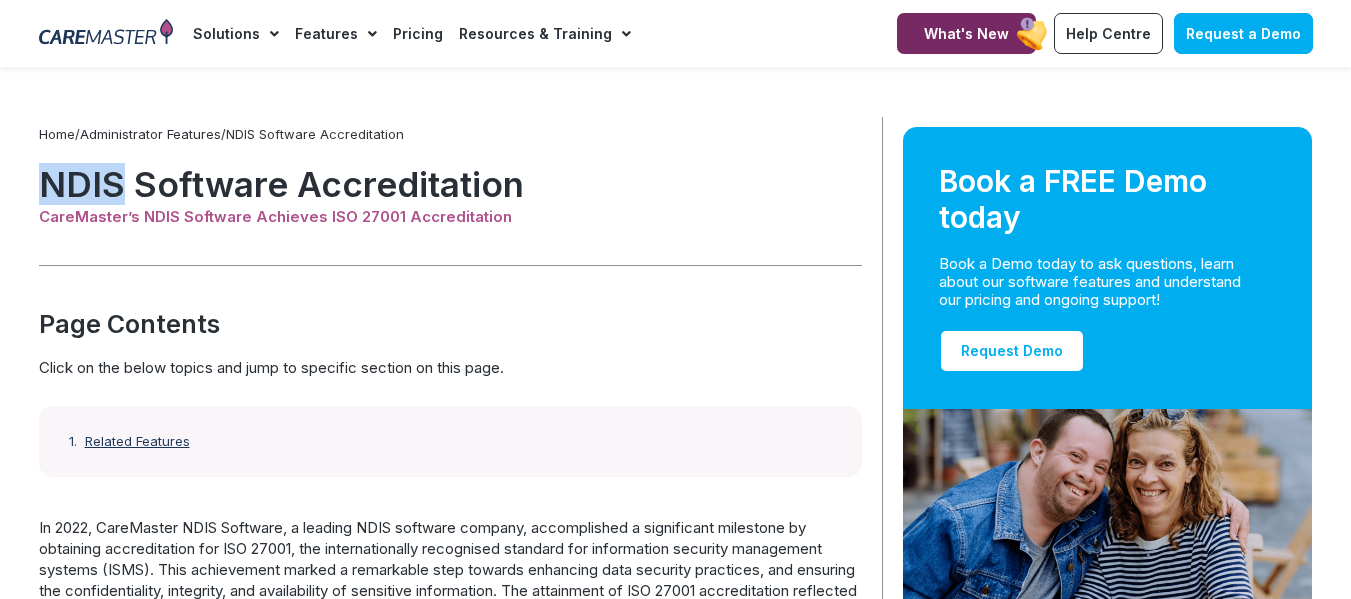 drag, startPoint x: 43, startPoint y: 183, endPoint x: 120, endPoint y: 202, distance: 79.30952 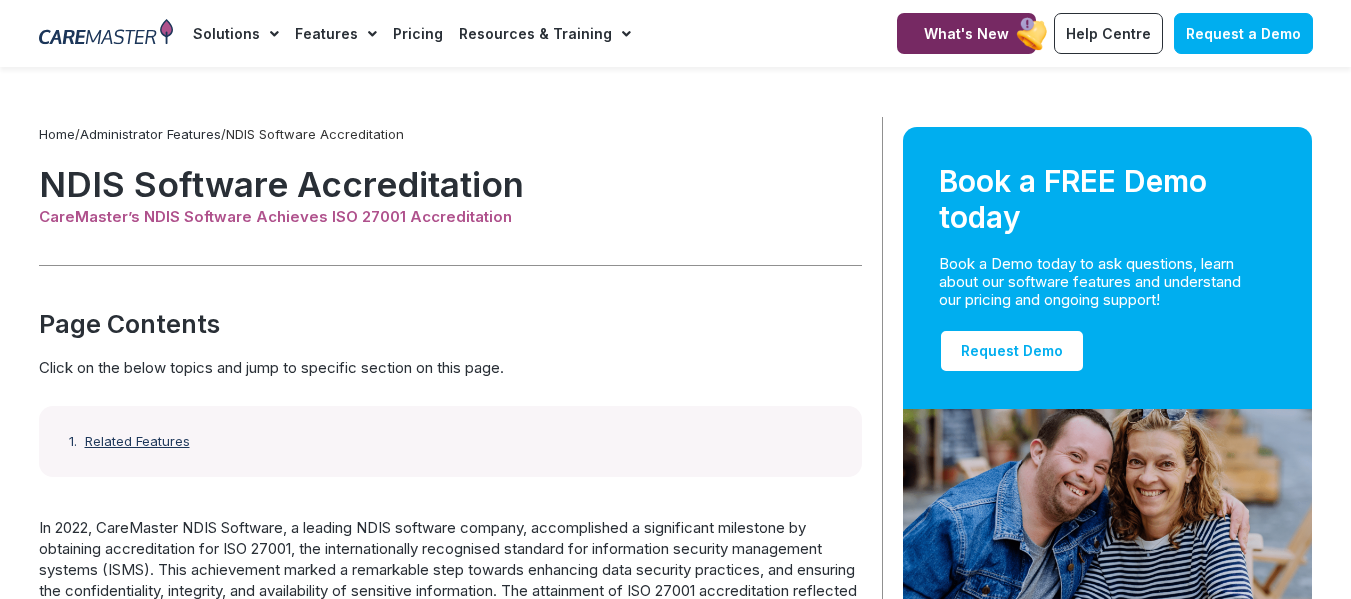 click on "CareMaster’s NDIS Software Achieves ISO 27001 Accreditation" at bounding box center [450, 217] 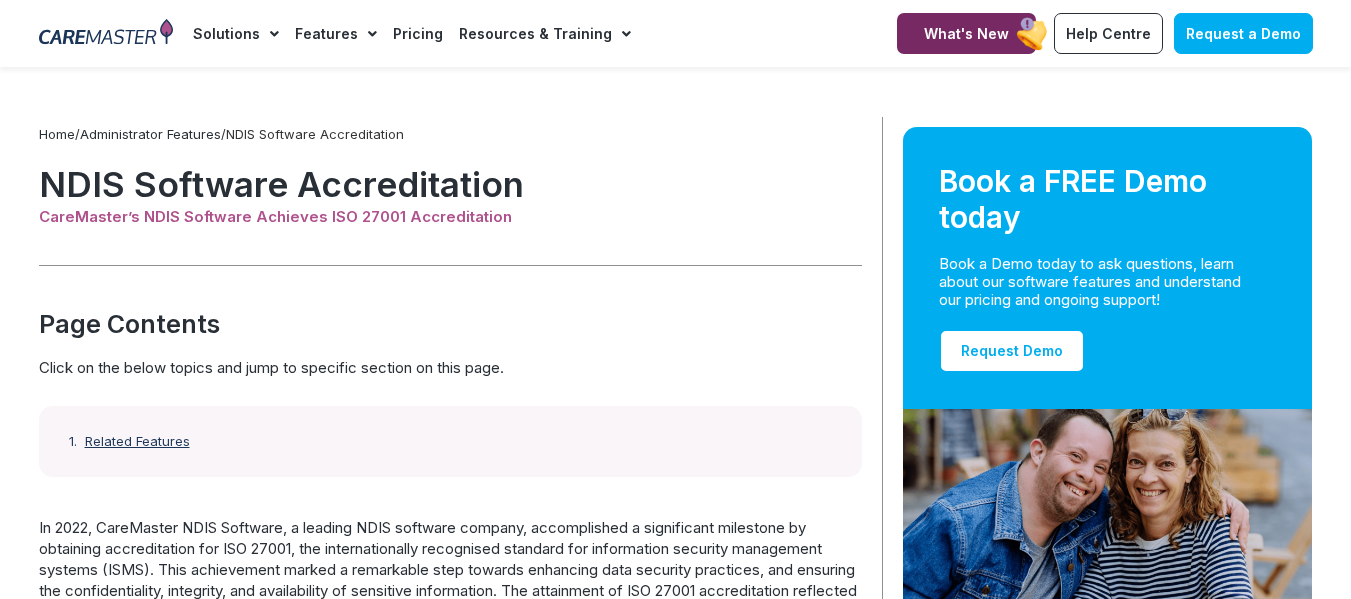 click on "NDIS Software Accreditation" at bounding box center (450, 184) 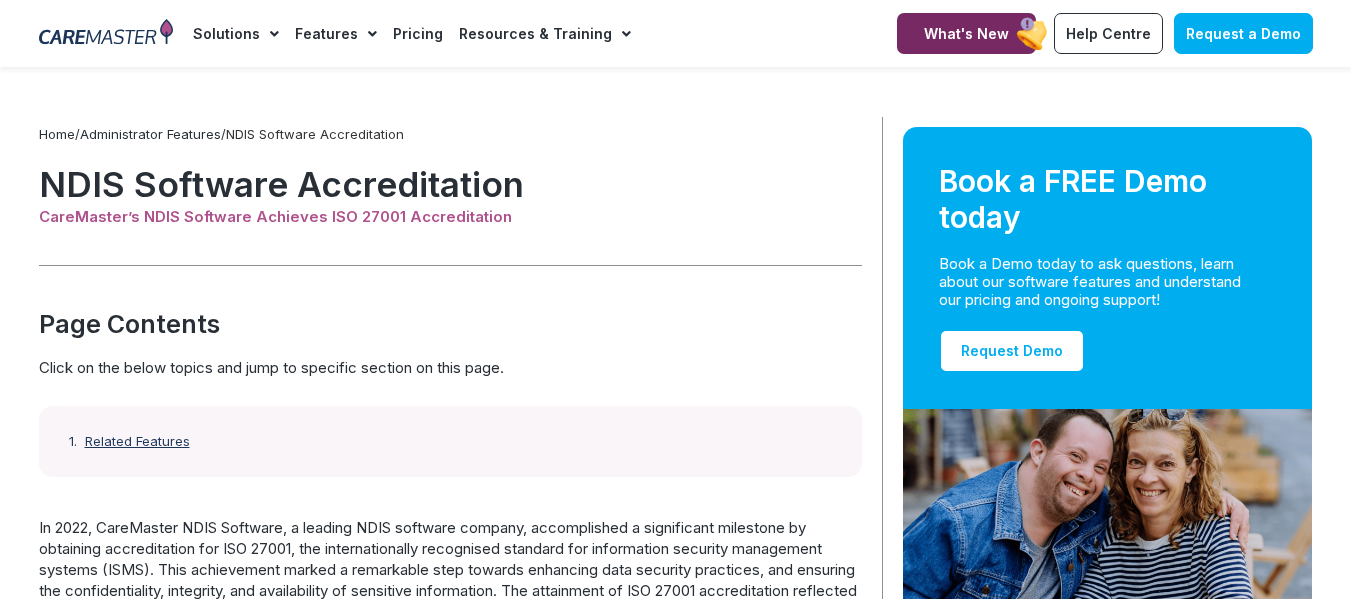 click on "Home  /  Administrator Features  /  NDIS Software Accreditation           NDIS Software Accreditation           CareMaster’s NDIS Software Achieves ISO 27001 Accreditation                           Page Contents          Click on the below topics and jump to specific section on this page.                  Related Features           In 2022, CareMaster NDIS Software, a leading NDIS software company, accomplished a significant milestone by obtaining accreditation for ISO 27001, the internationally recognised standard for information security management systems (ISMS). This achievement marked a remarkable step towards enhancing data security practices, and ensuring the confidentiality, integrity, and availability of sensitive information. The attainment of ISO 27001 accreditation reflected CareMaster NDIS Software’s unwavering commitment to safeguarding patient data and solidified its position as a trusted and reliable partner in the healthcare industry.                                for assistance." at bounding box center [456, 1019] 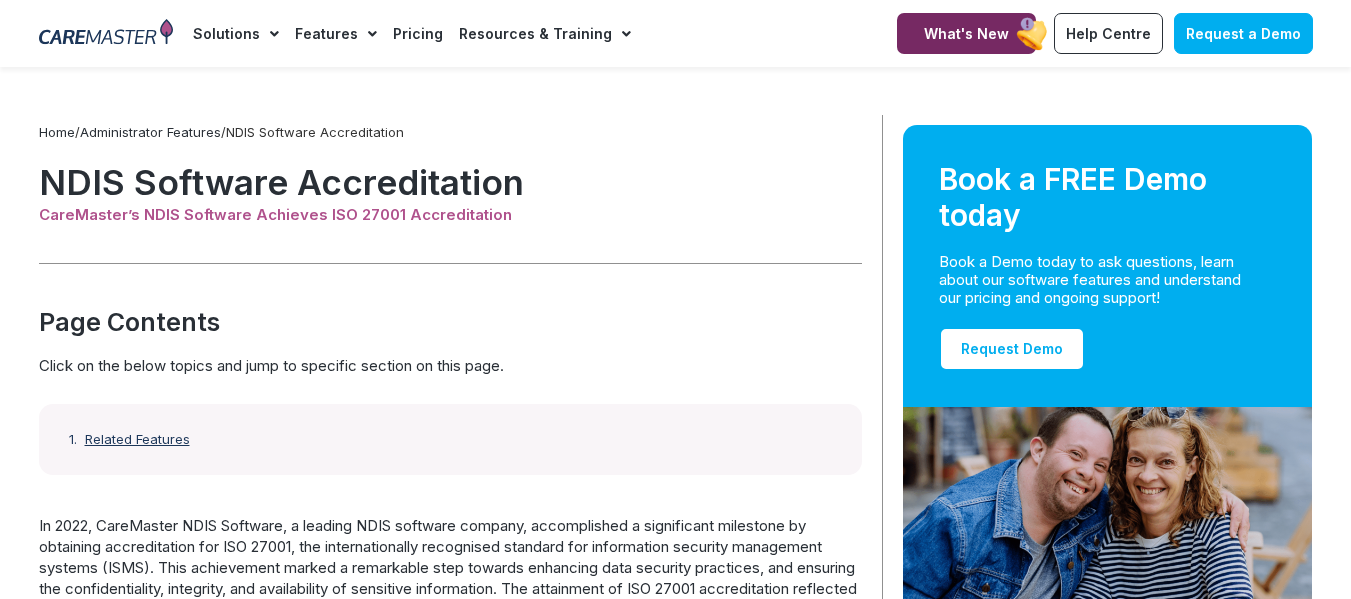 scroll, scrollTop: 0, scrollLeft: 0, axis: both 